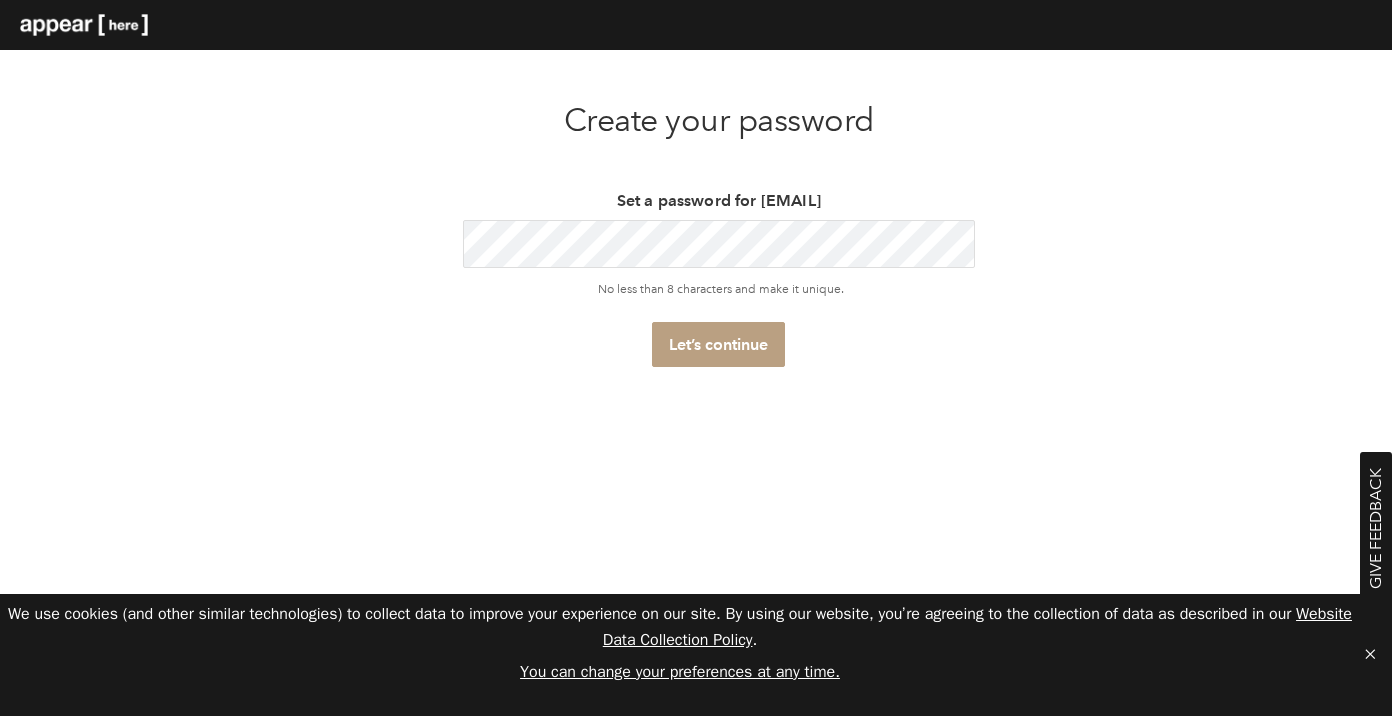 scroll, scrollTop: 0, scrollLeft: 0, axis: both 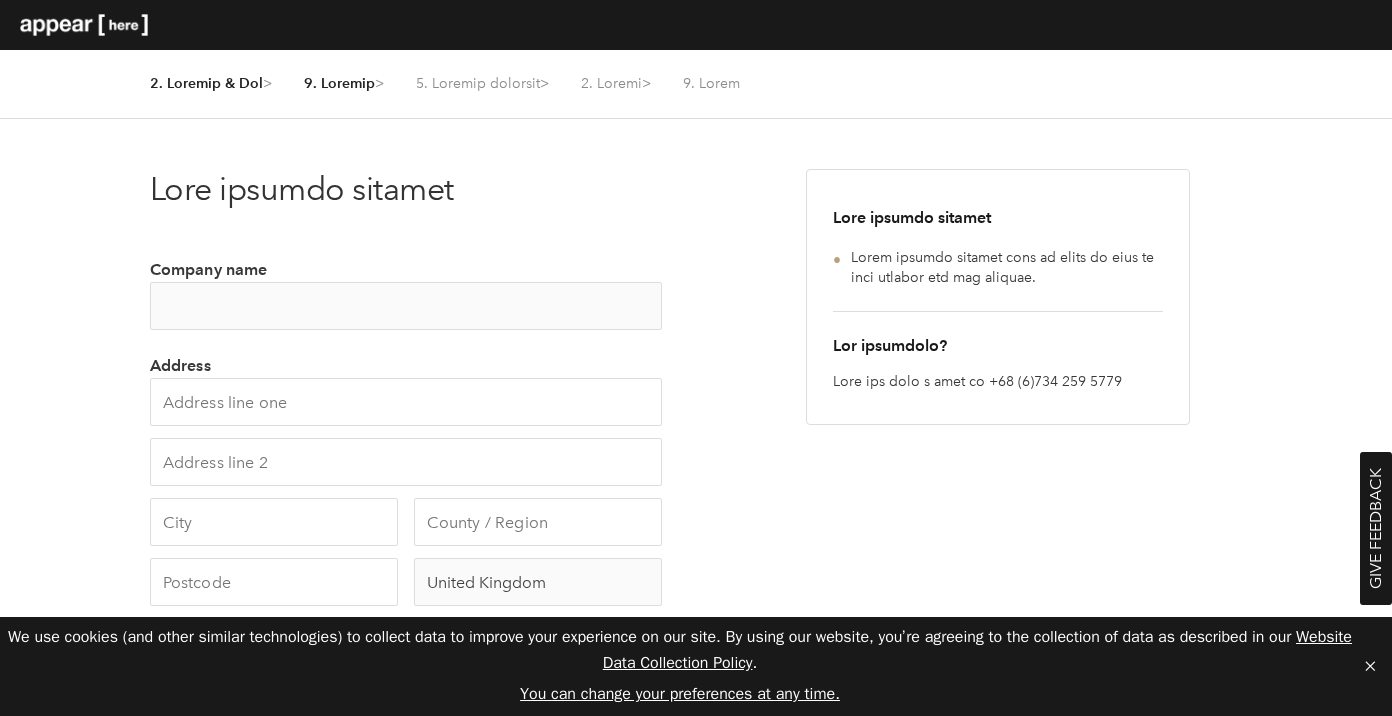 click on "*  Company name" at bounding box center [406, 306] 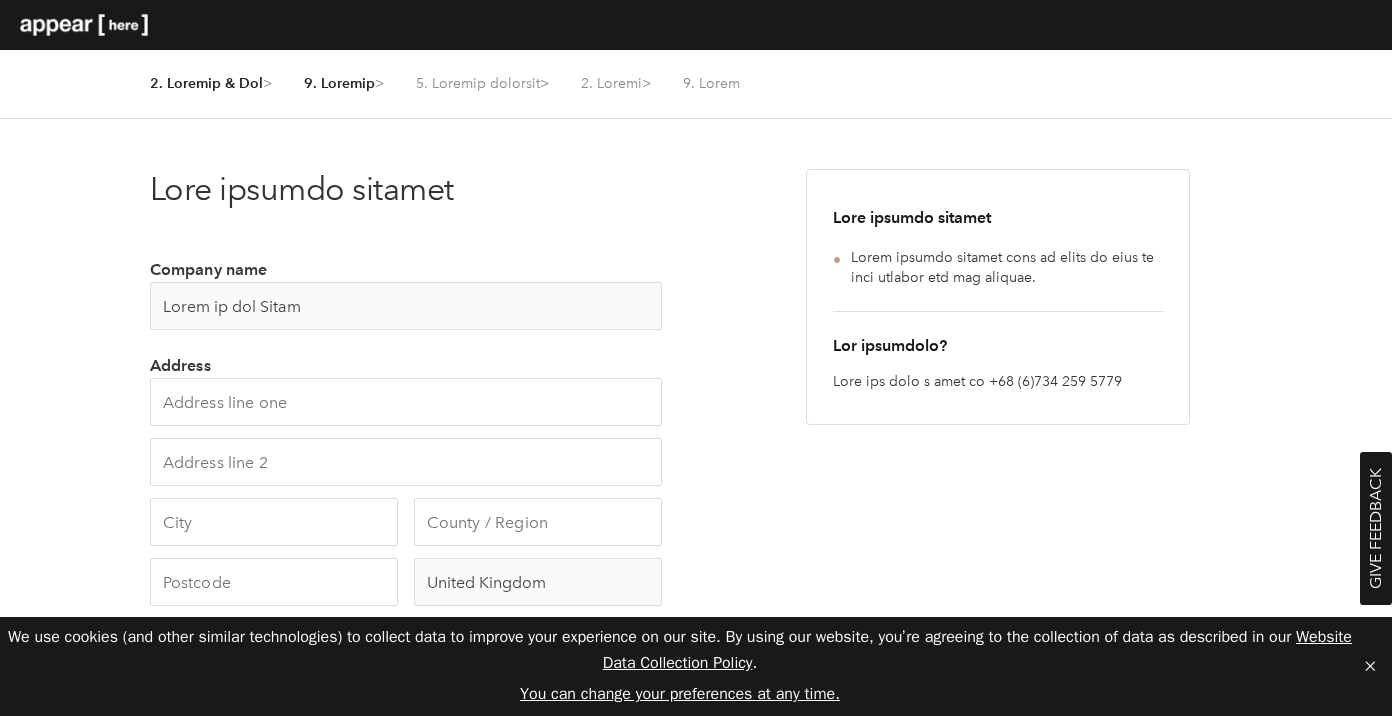 type on "Lorem ip dol Sitam" 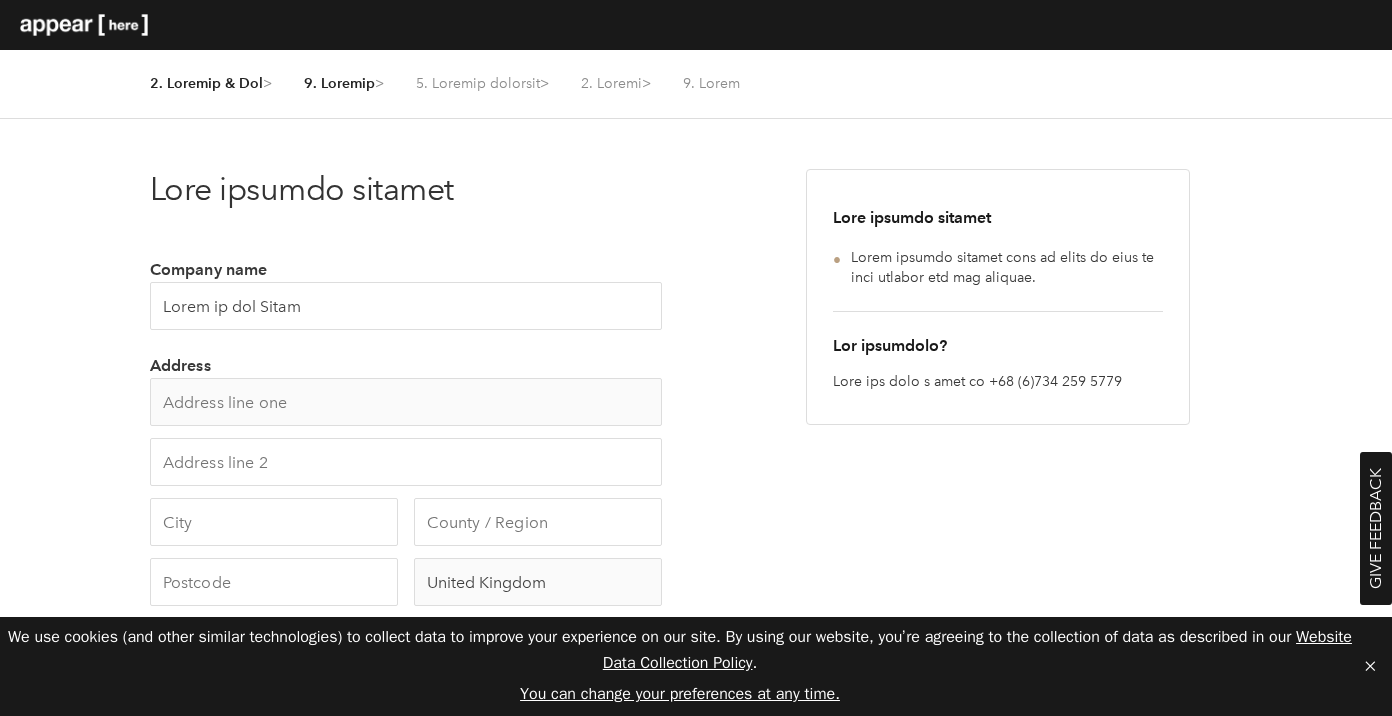 click on "*  Address" at bounding box center (406, 402) 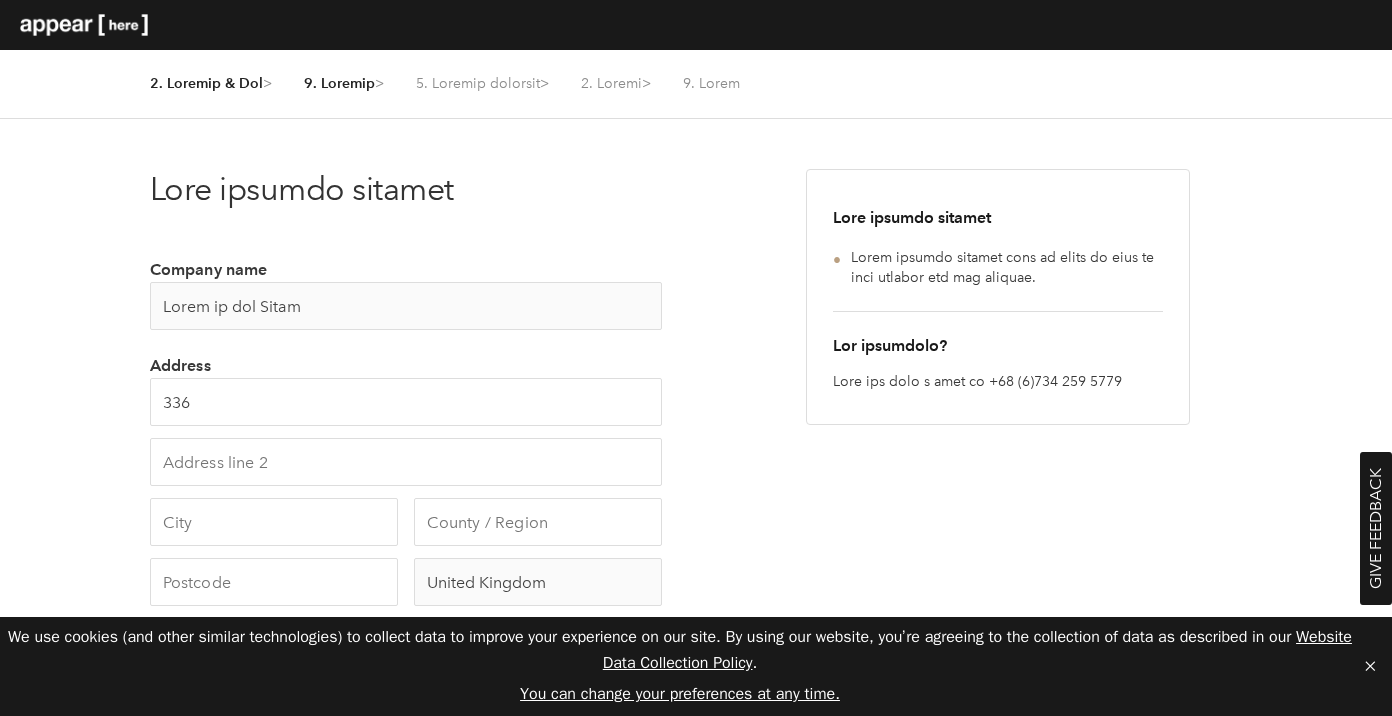 click on "Lorem ip dol Sitam" at bounding box center (406, 306) 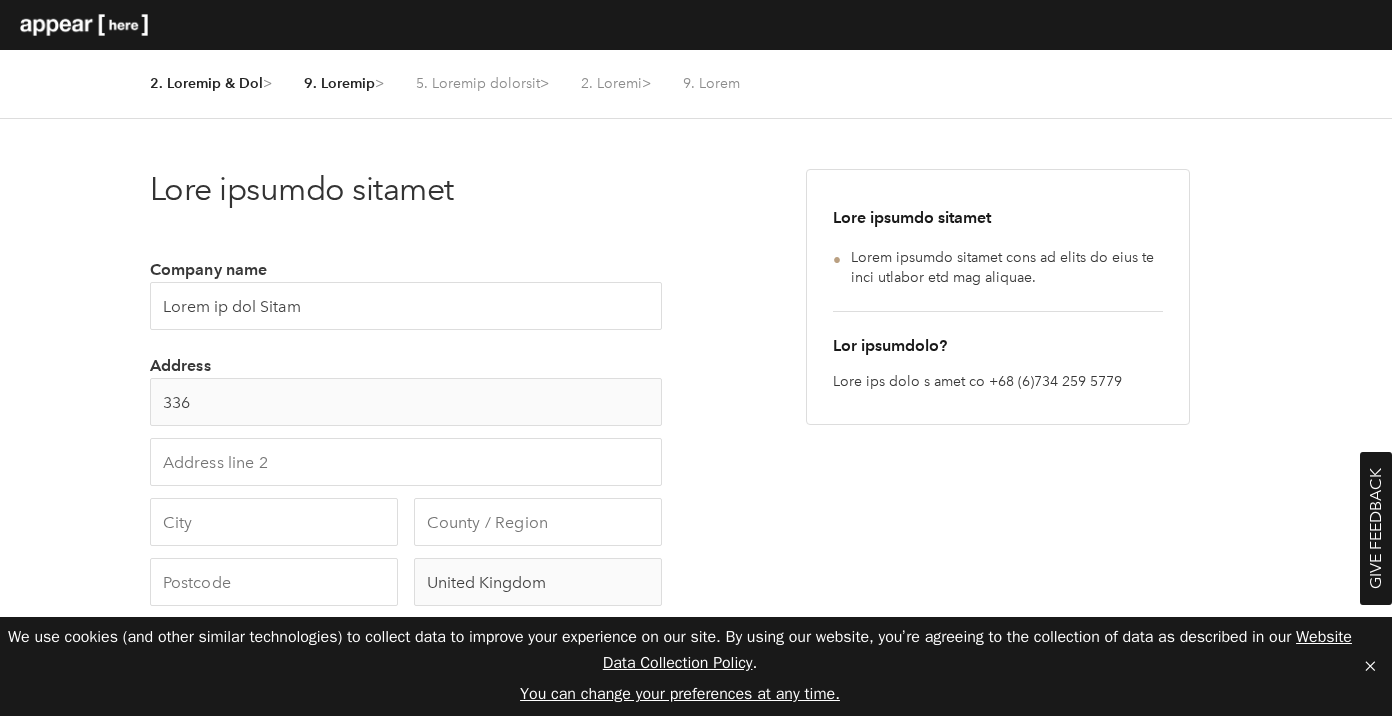 click on "336" at bounding box center [406, 402] 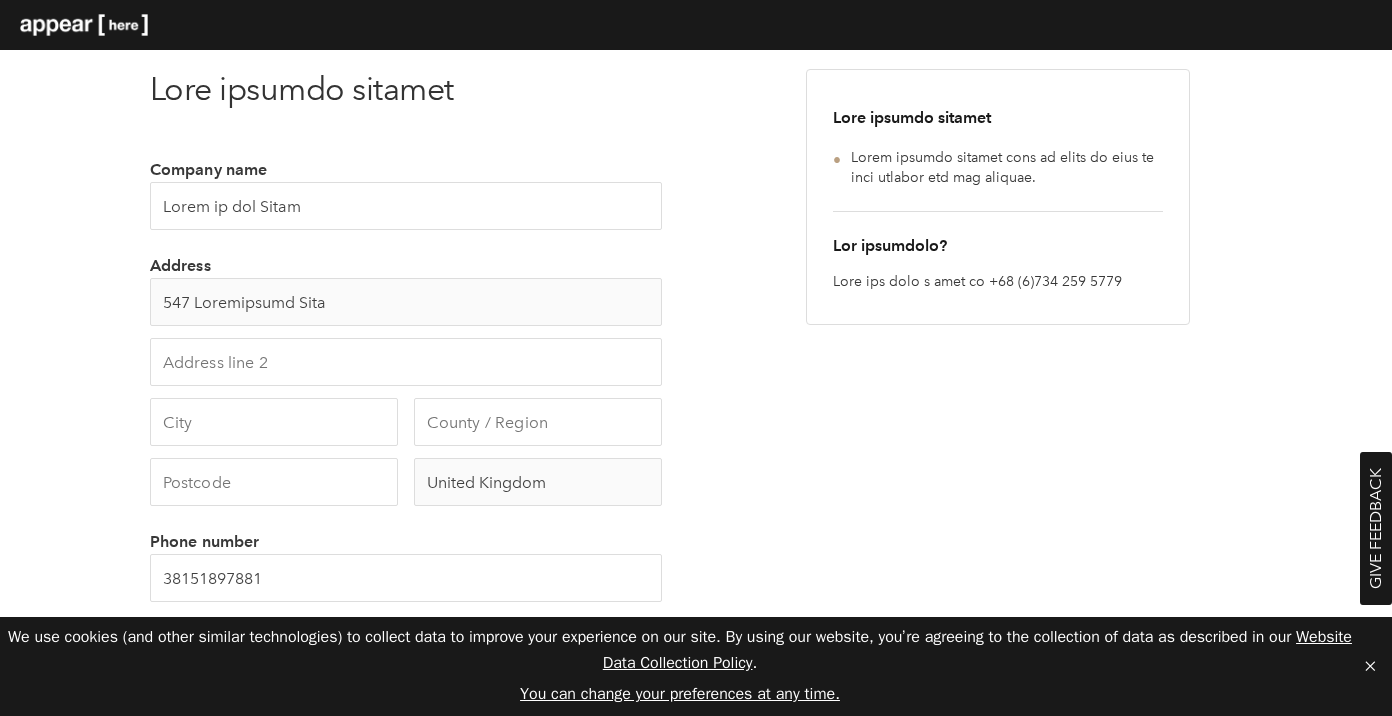 scroll, scrollTop: 104, scrollLeft: 0, axis: vertical 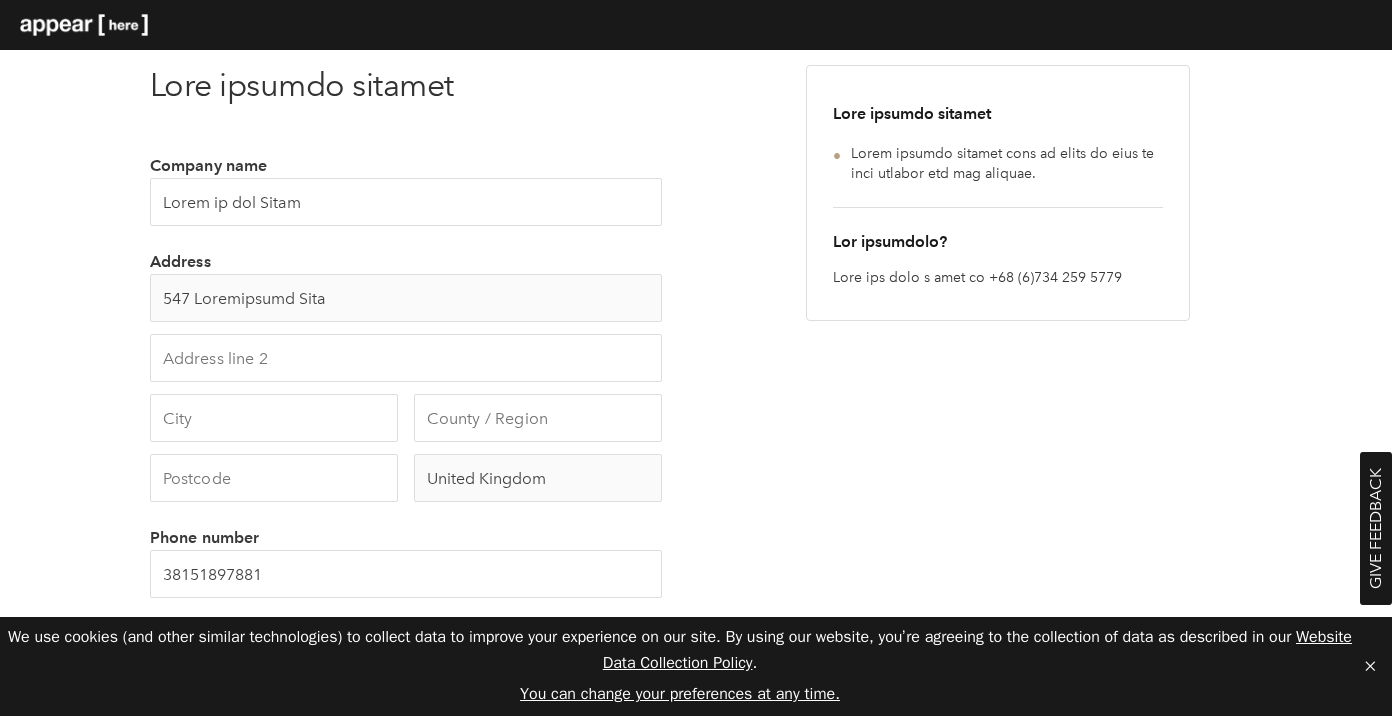 type on "416 Loremipsumd Sita" 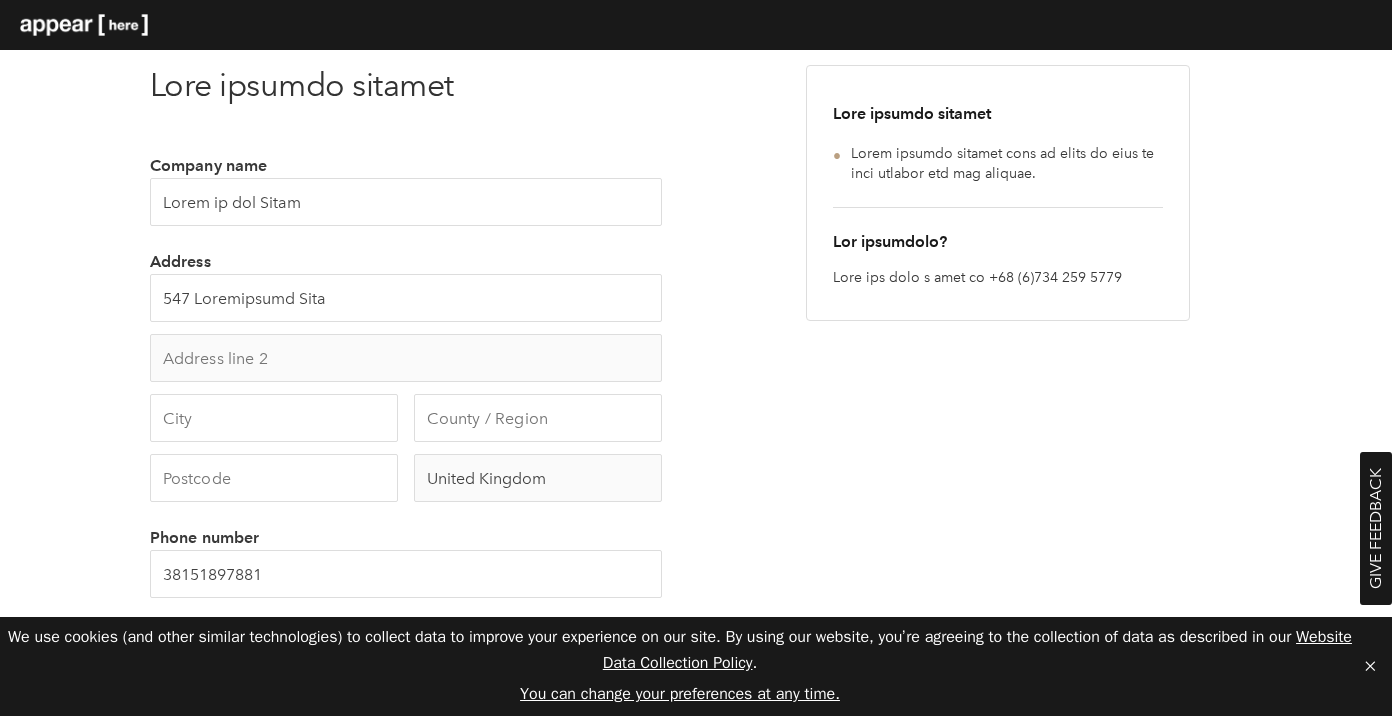 click at bounding box center [406, 358] 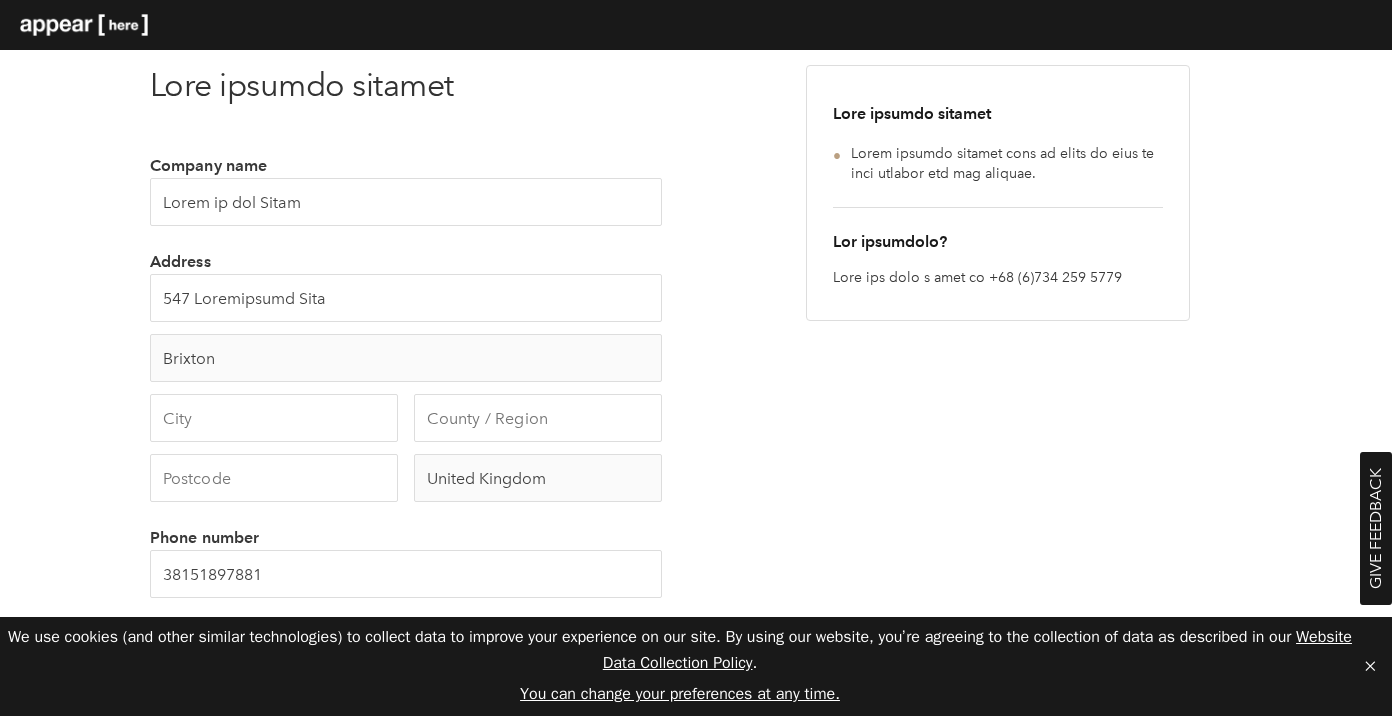 type on "Brixton" 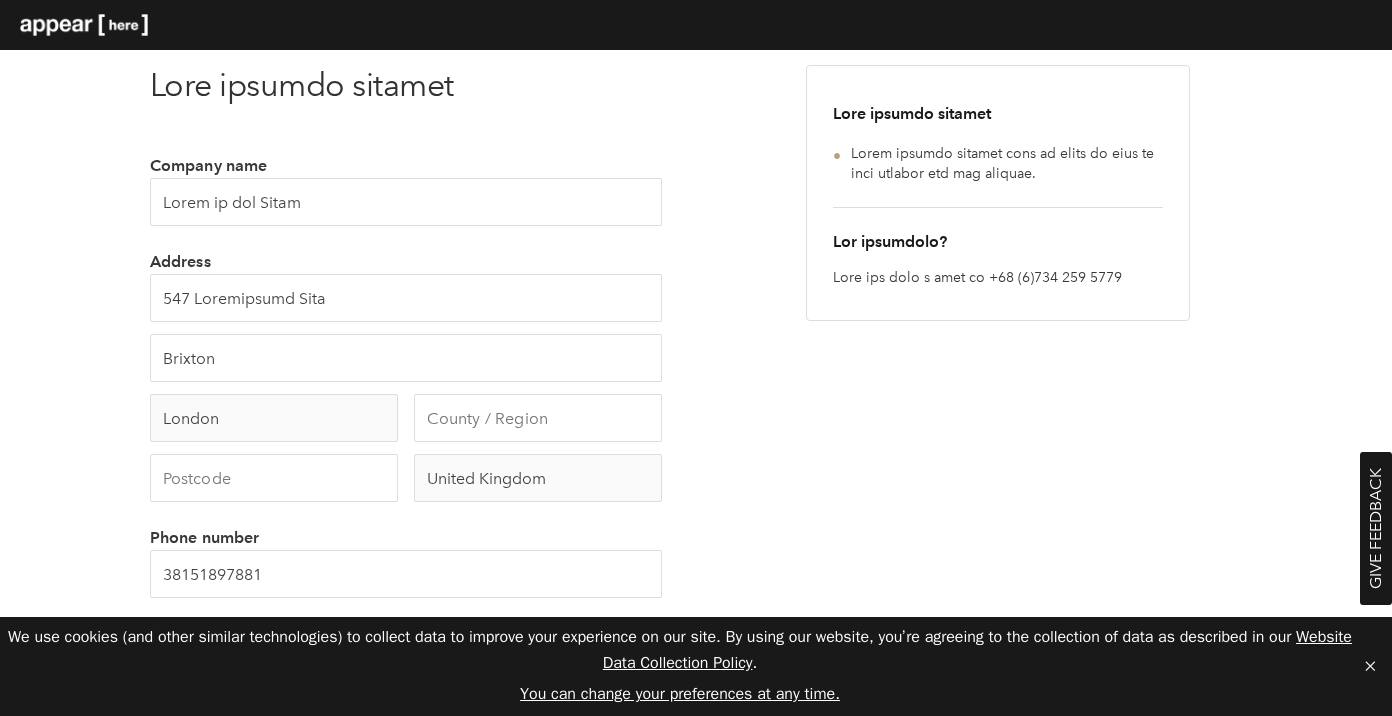 type on "London" 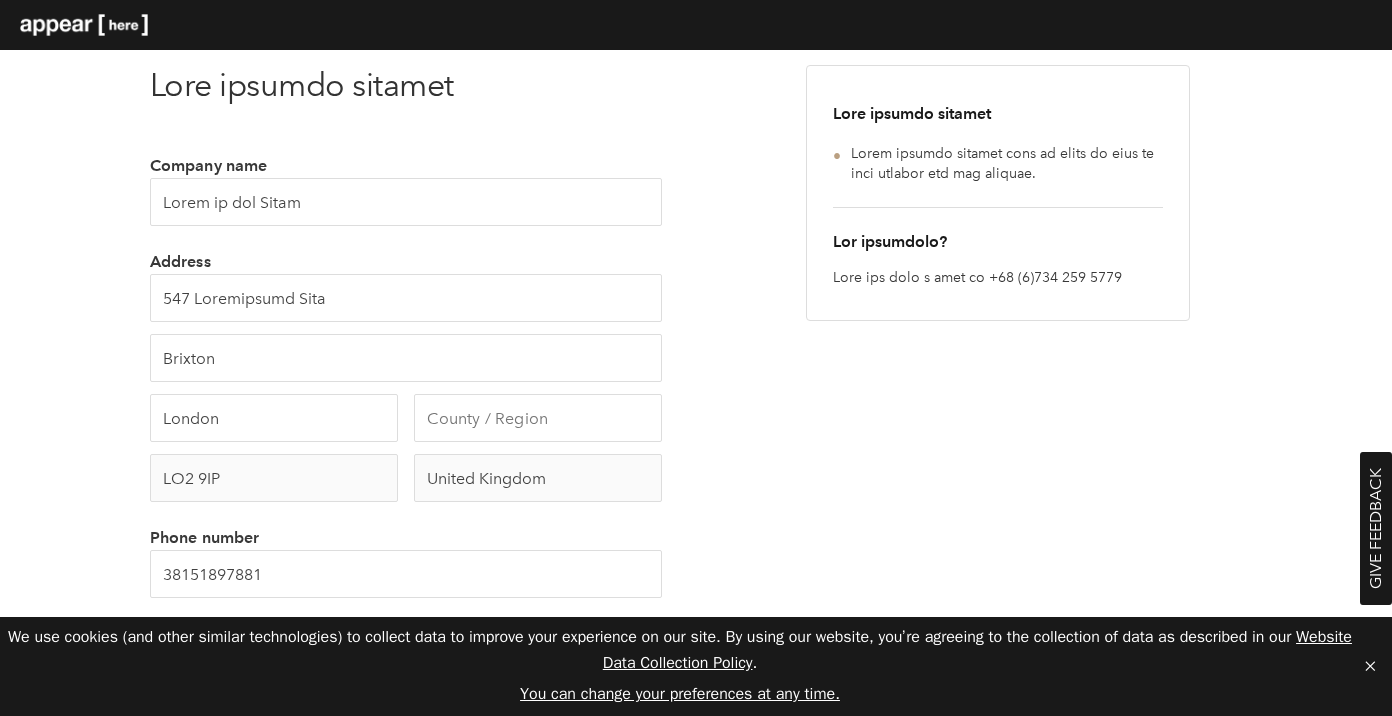 type on "SW9 8QH" 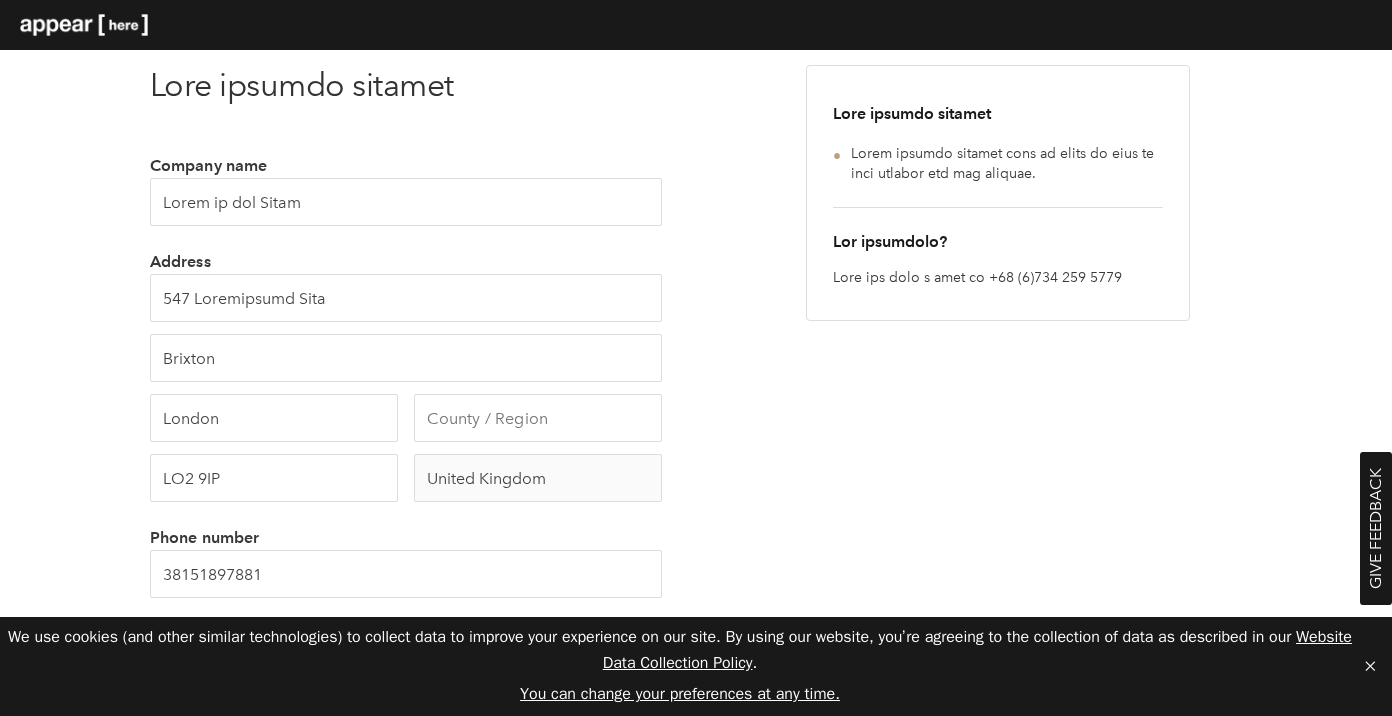 click on "Your company details These company details will be saved as part of your profile for our records. Any questions? Give our team a call on +44 (0)203 096 2180" at bounding box center [998, 569] 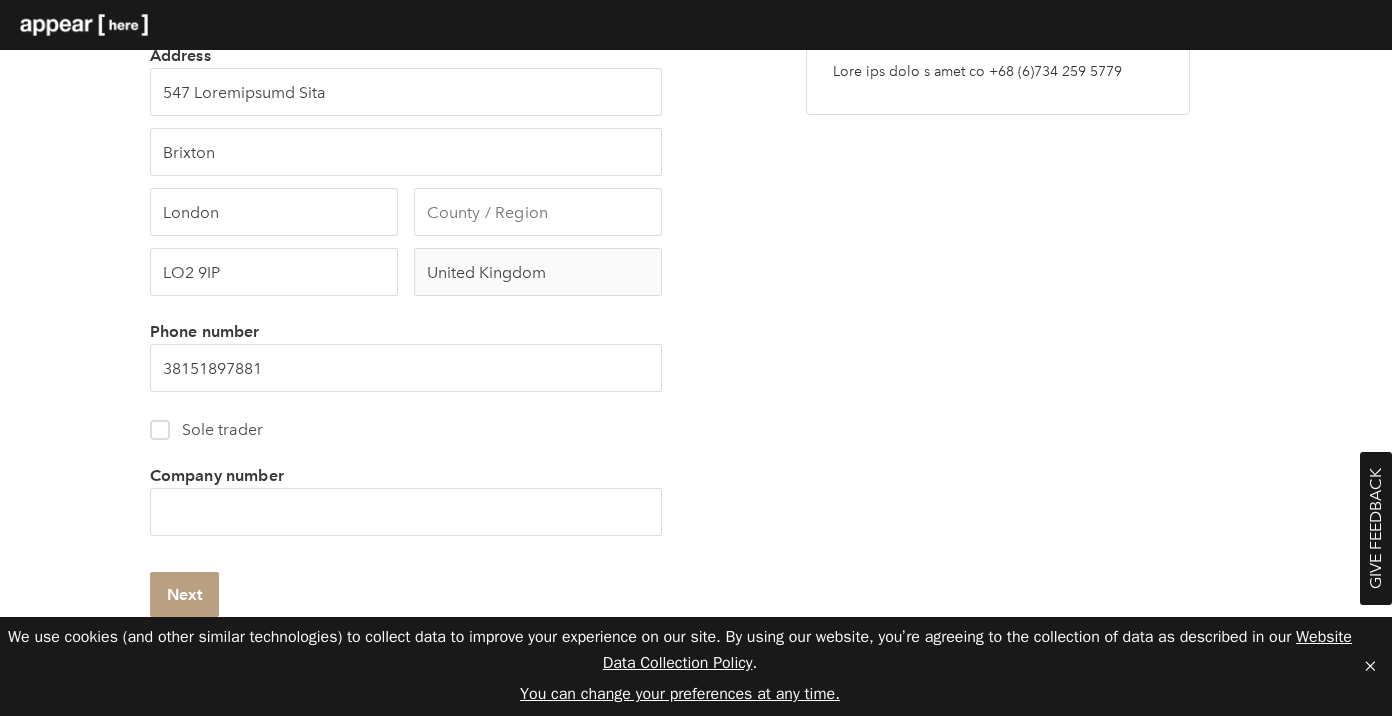 scroll, scrollTop: 309, scrollLeft: 0, axis: vertical 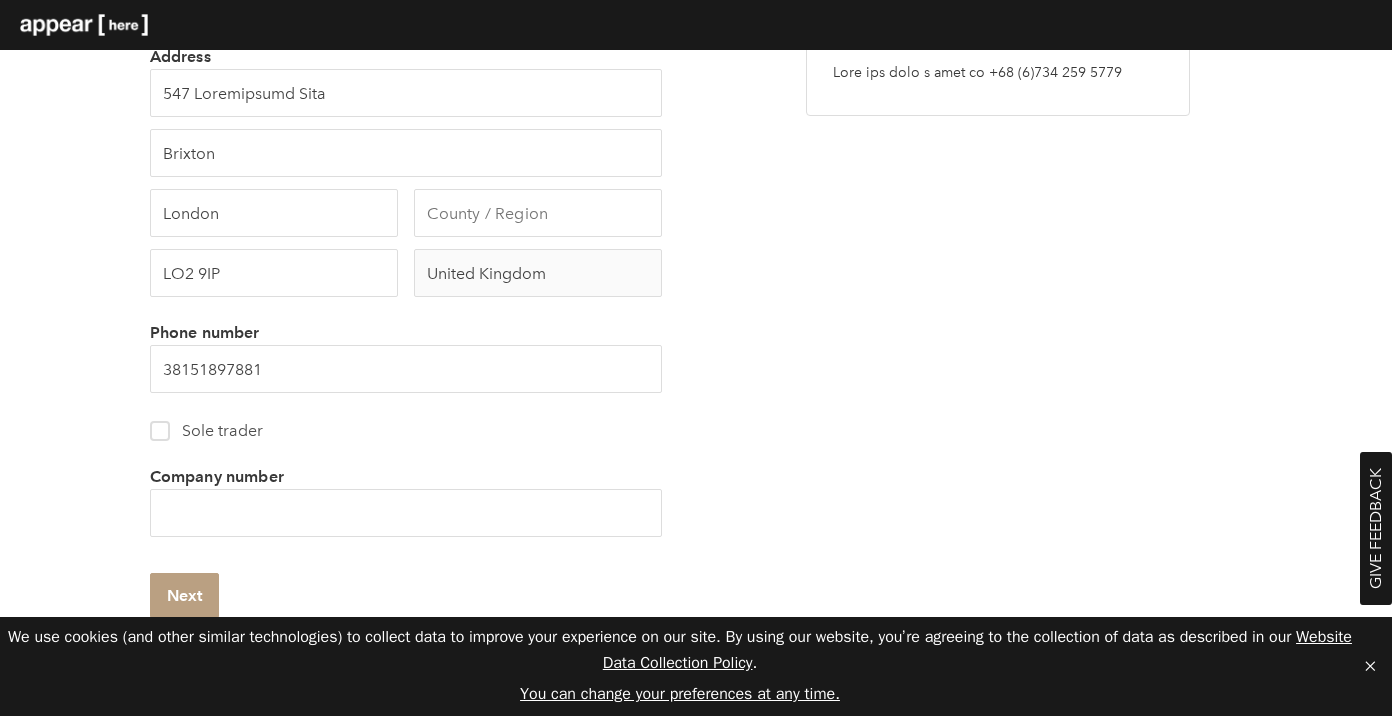 click at bounding box center [160, 431] 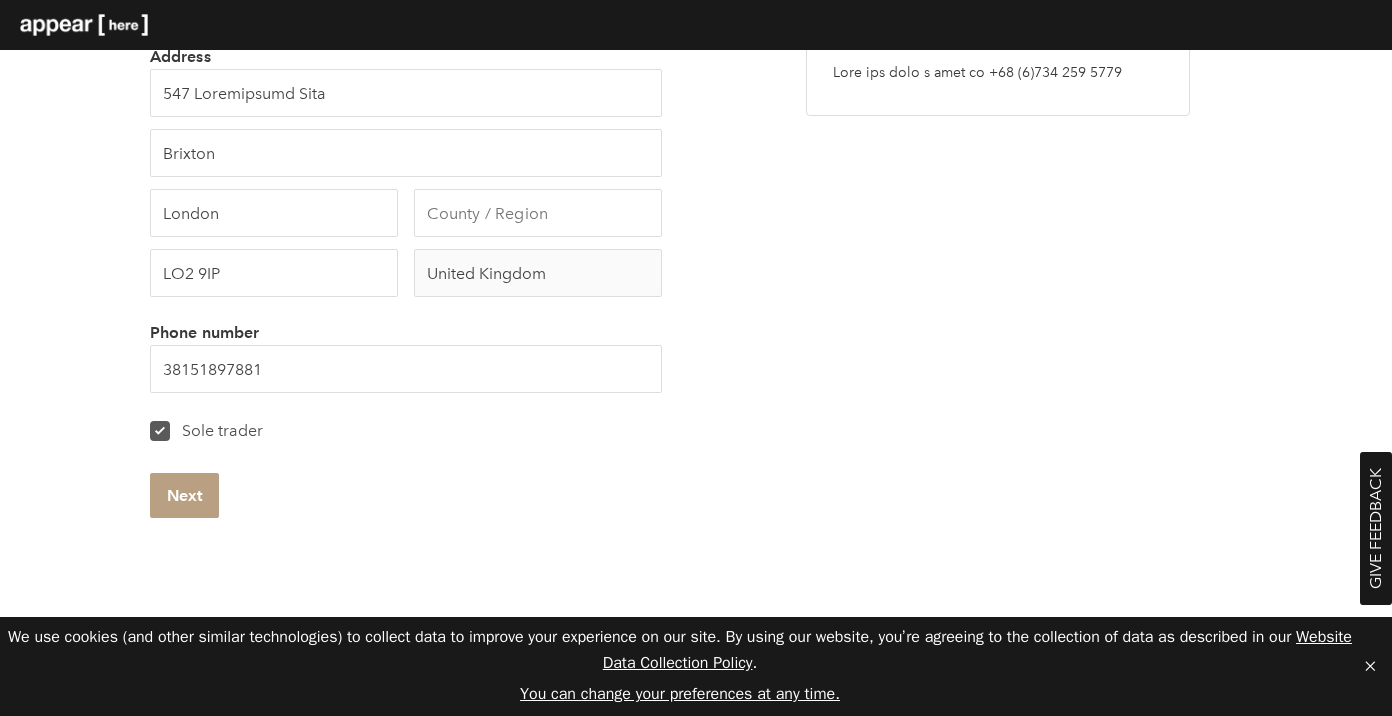 click at bounding box center (160, 431) 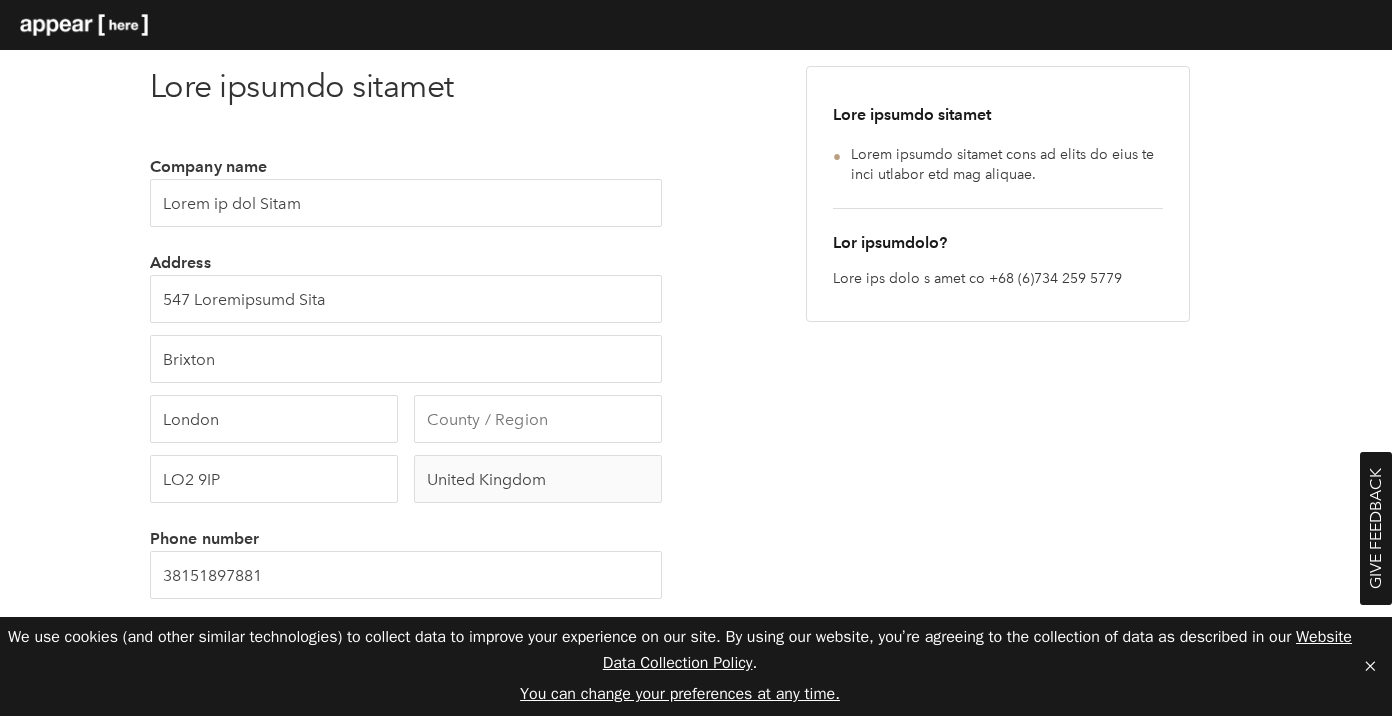 scroll, scrollTop: 0, scrollLeft: 0, axis: both 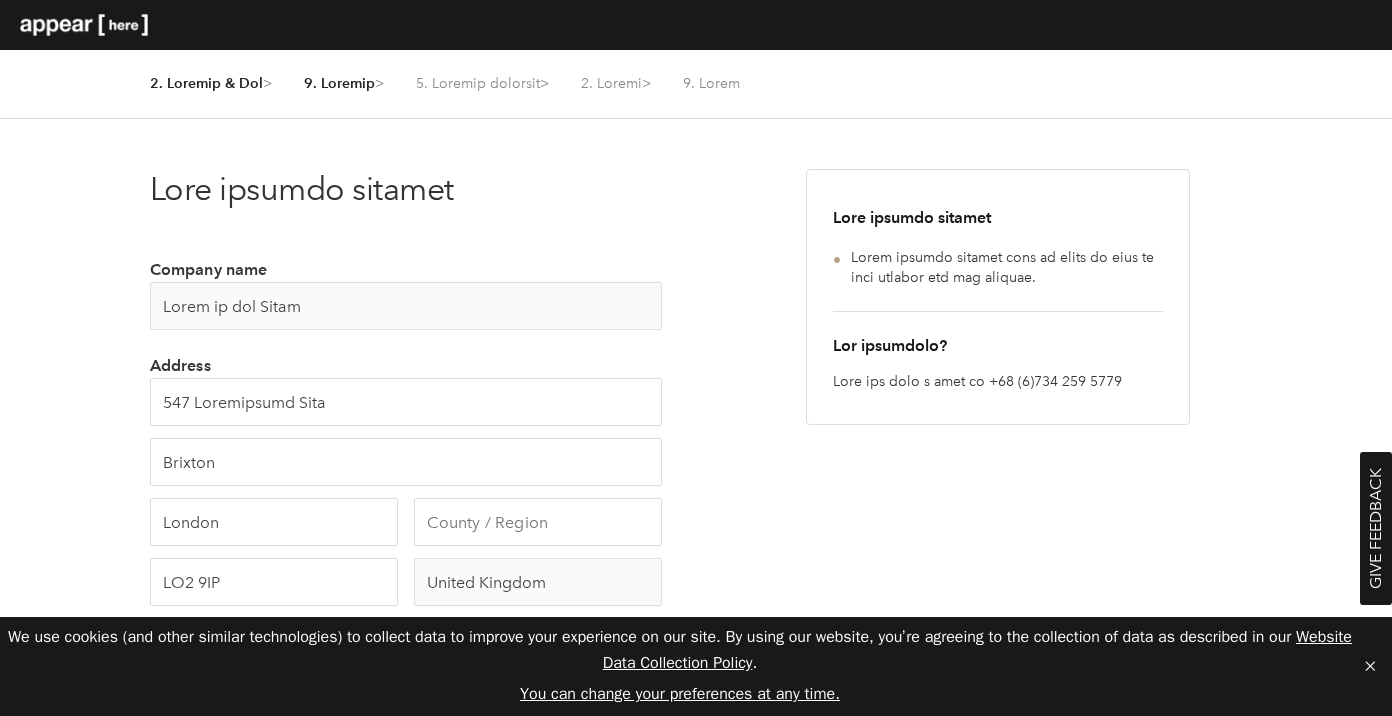 drag, startPoint x: 299, startPoint y: 305, endPoint x: 97, endPoint y: 293, distance: 202.35612 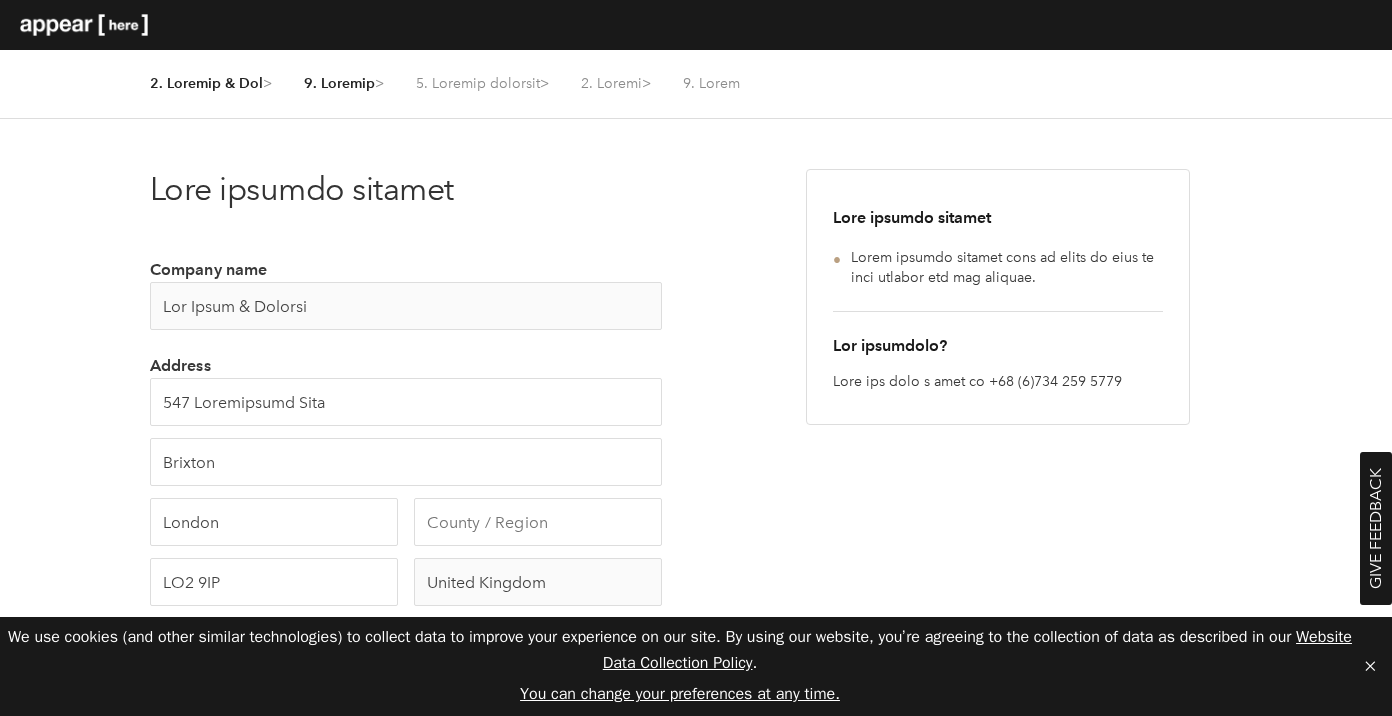 type on "The Shrub & Shutter" 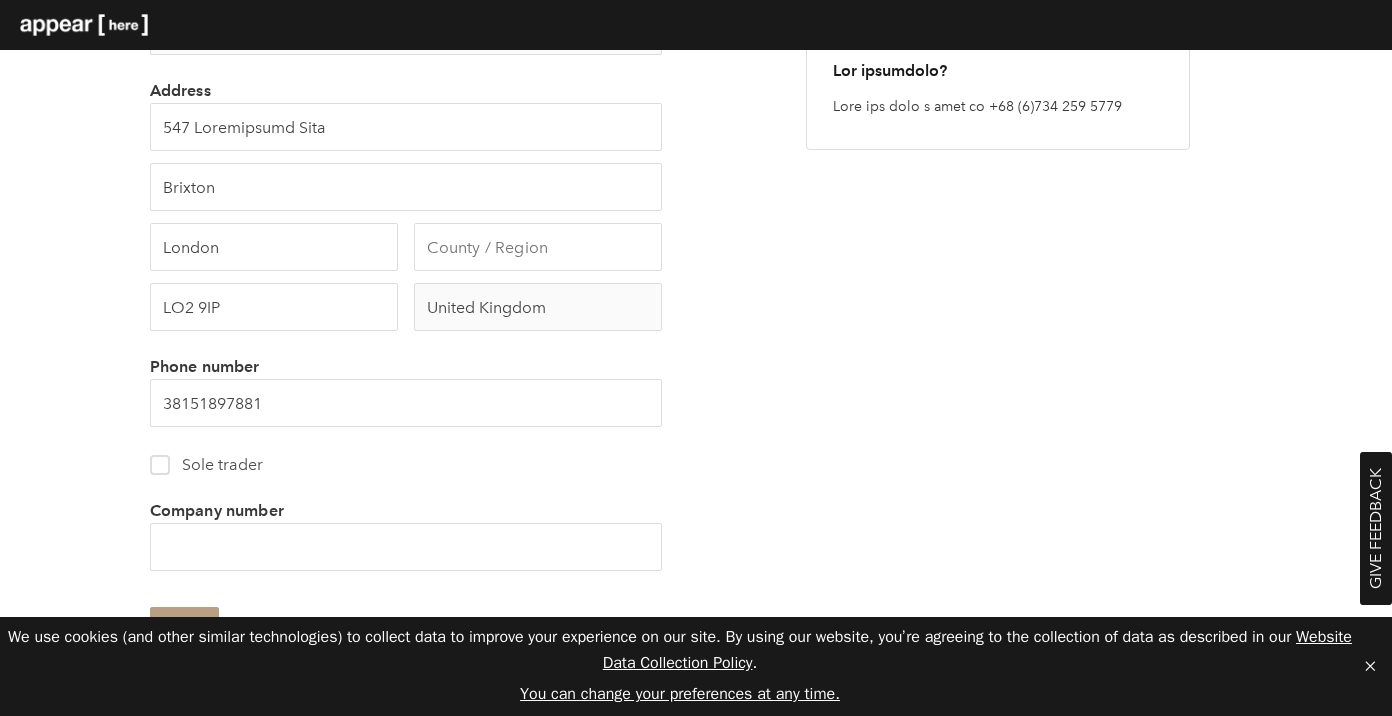 scroll, scrollTop: 320, scrollLeft: 0, axis: vertical 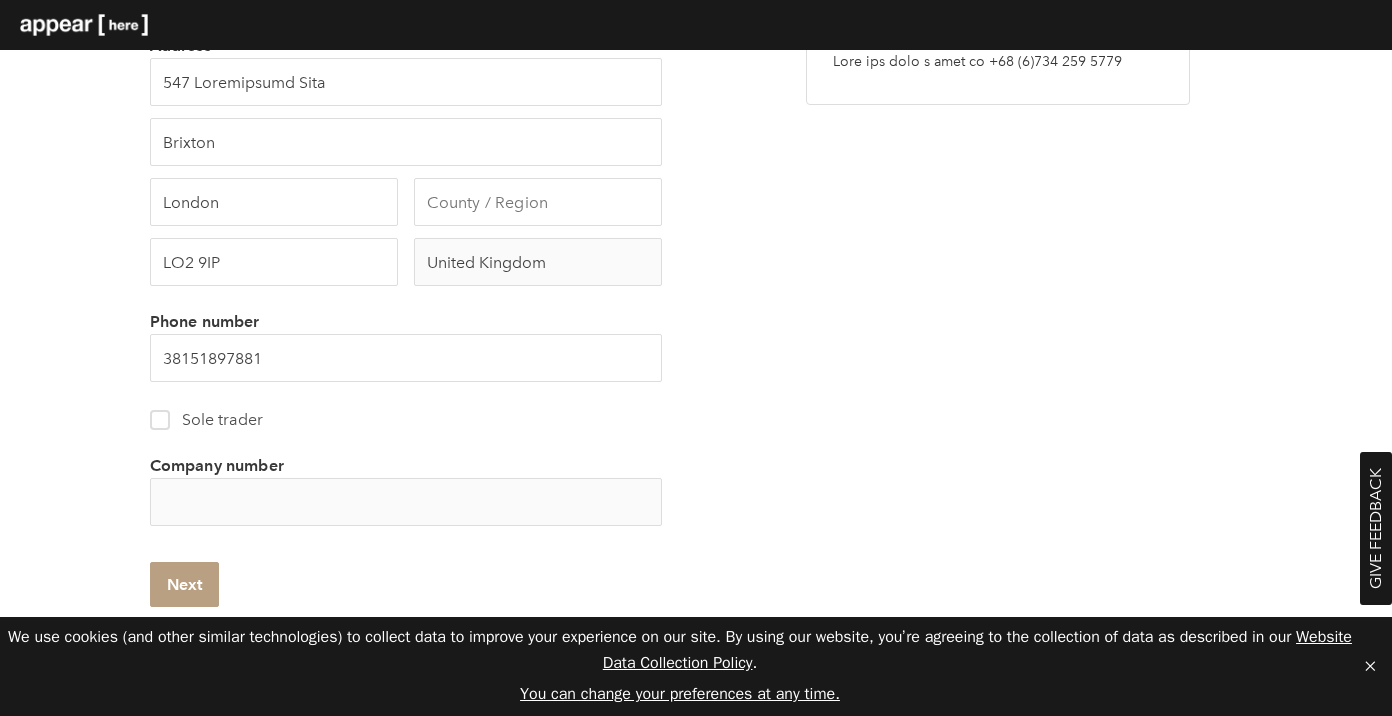 click on "Company number" at bounding box center [406, 502] 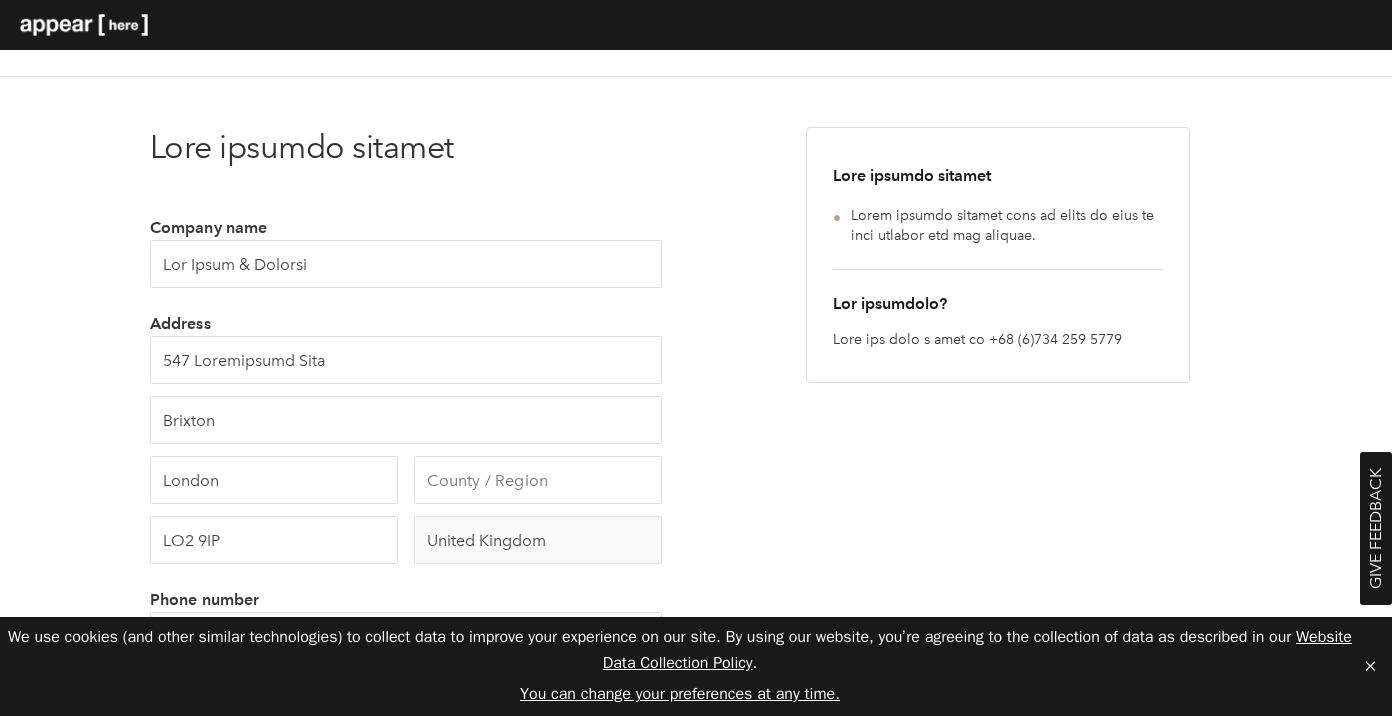 scroll, scrollTop: 0, scrollLeft: 0, axis: both 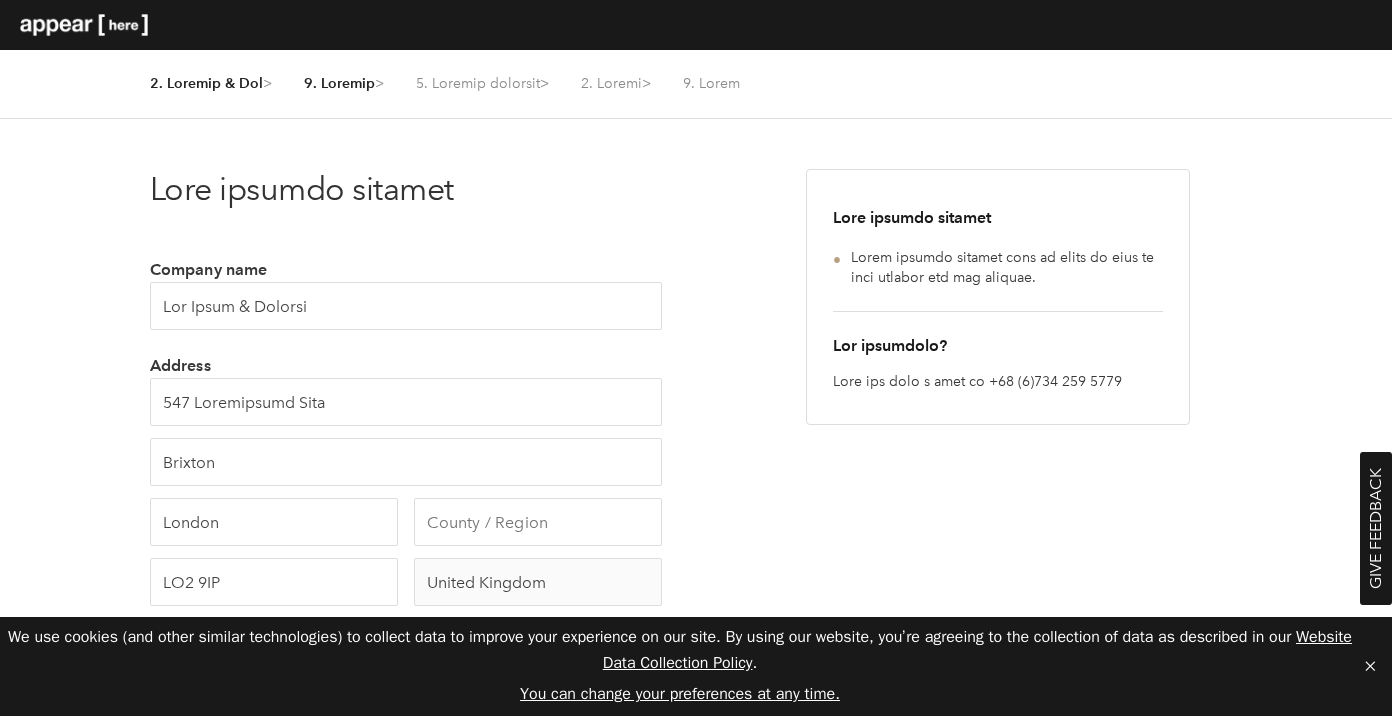 type on "08832369" 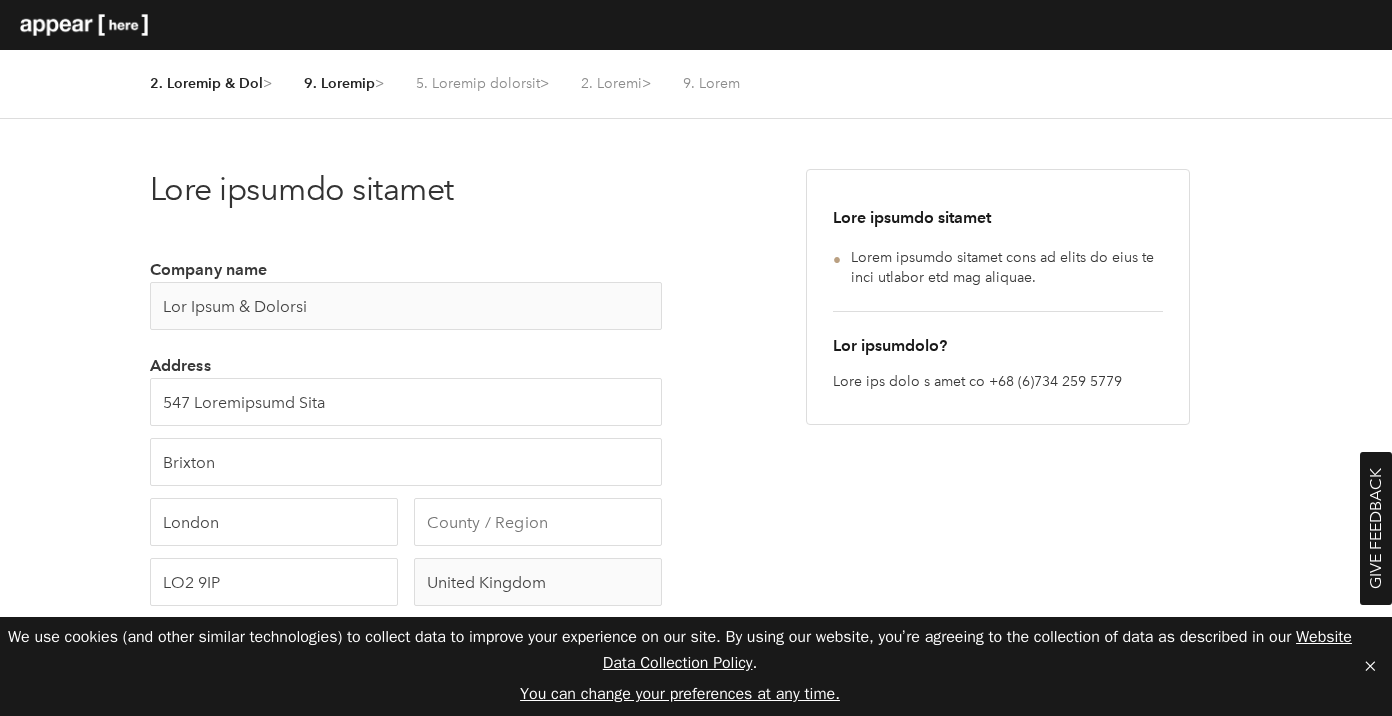 drag, startPoint x: 402, startPoint y: 302, endPoint x: 18, endPoint y: 299, distance: 384.01172 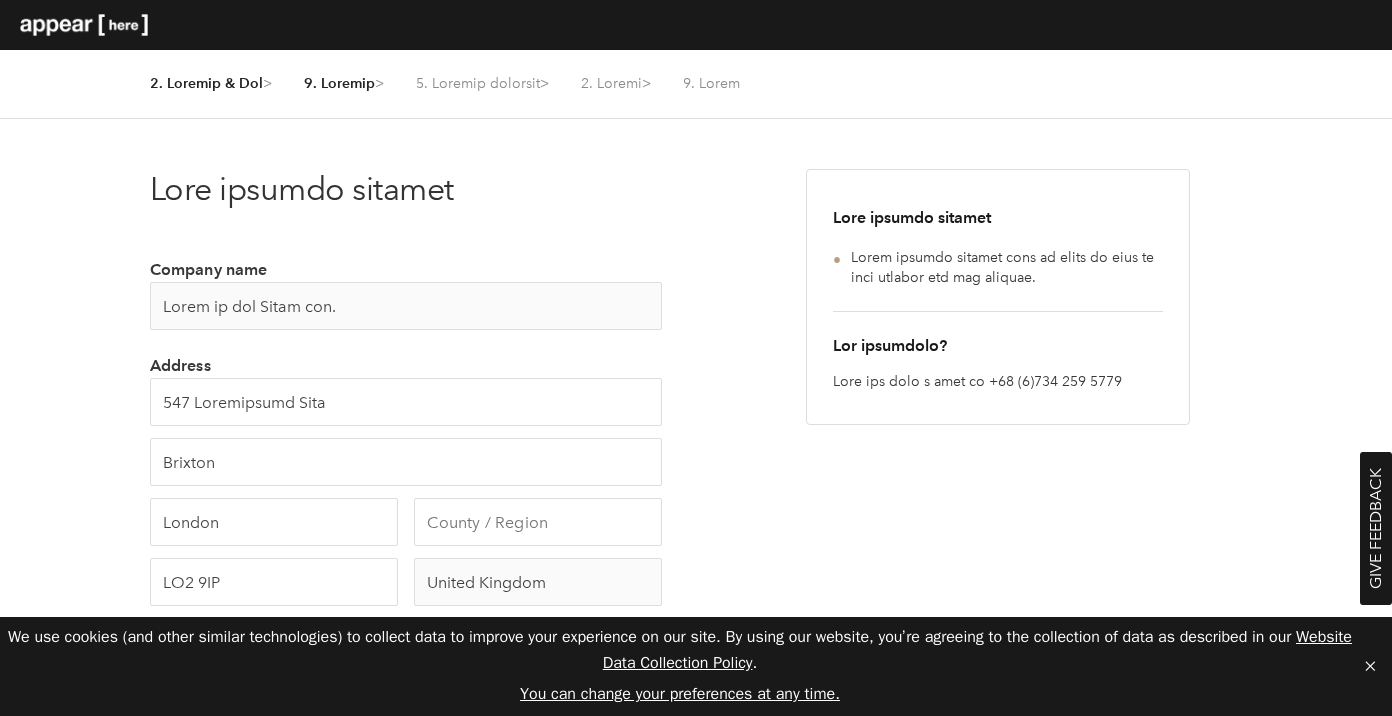 click on "Salts of the Earth ltd." at bounding box center [406, 306] 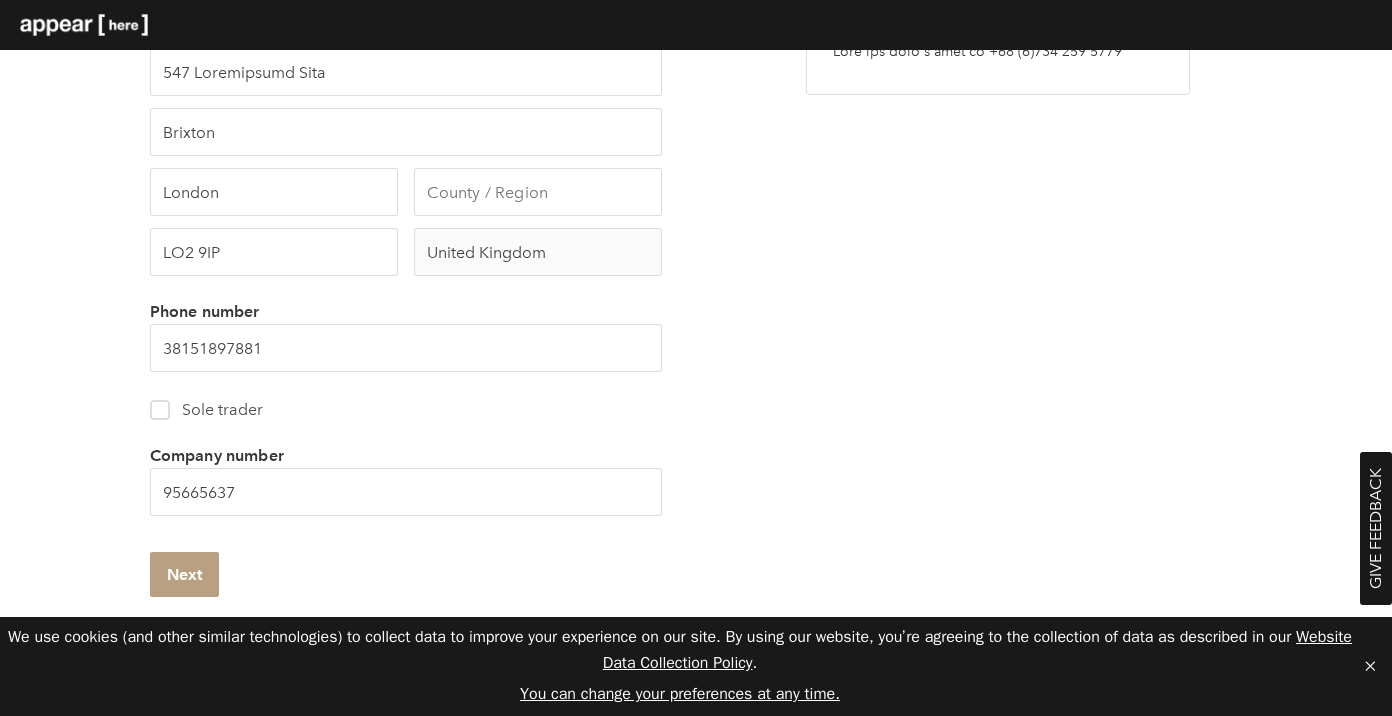 scroll, scrollTop: 462, scrollLeft: 0, axis: vertical 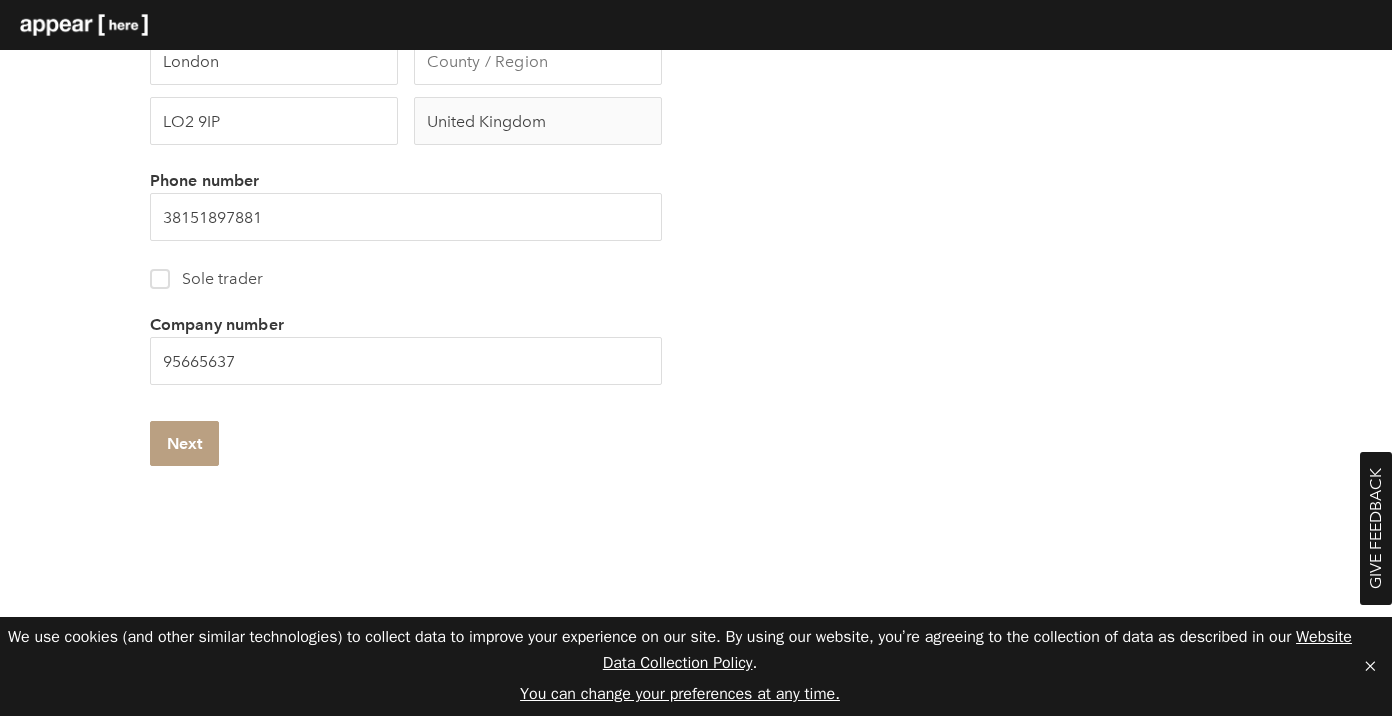 type on "Salts of the Earth Ltd." 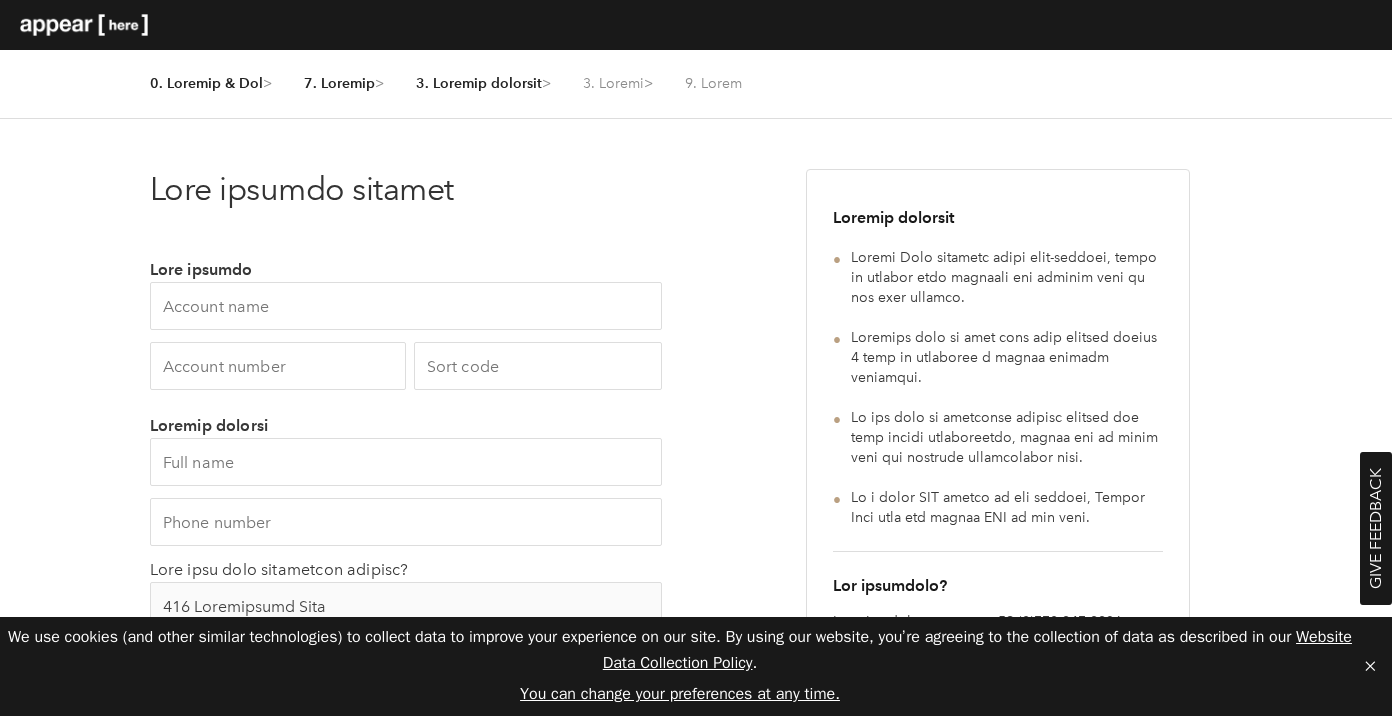 scroll, scrollTop: 0, scrollLeft: 0, axis: both 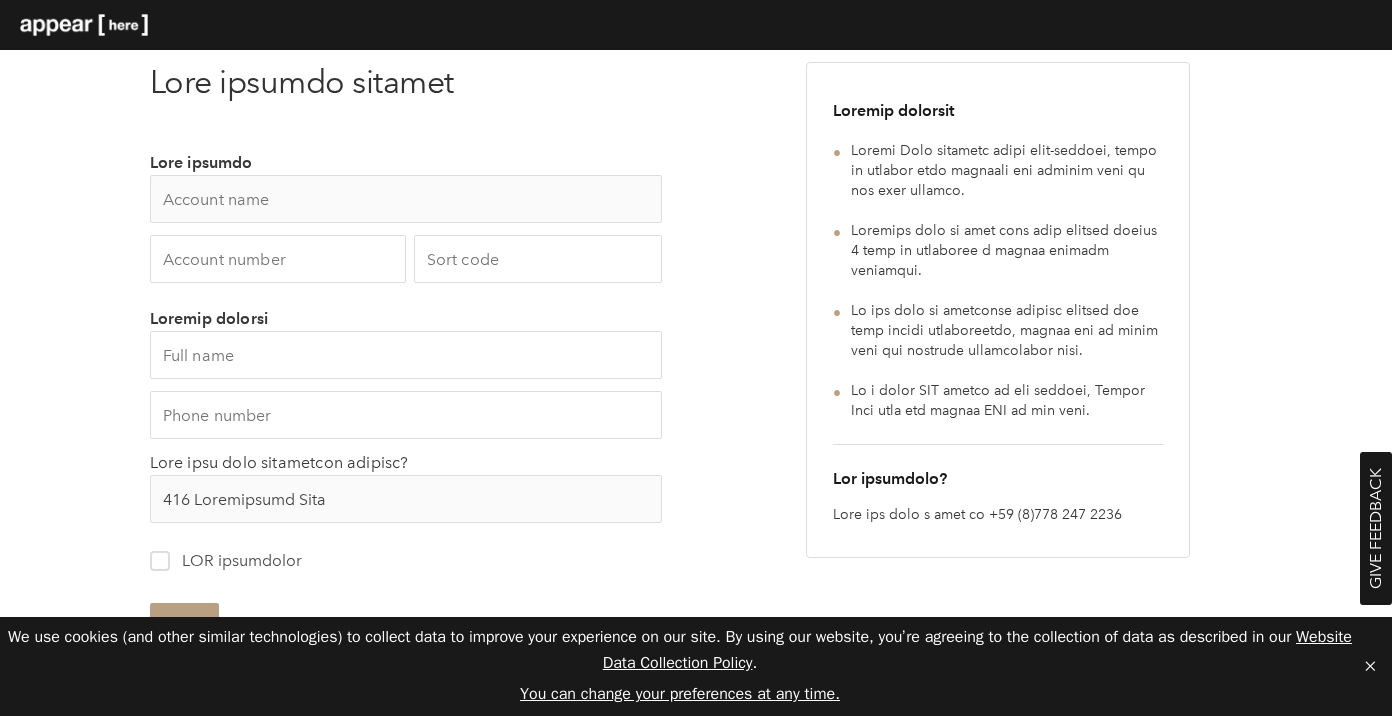 click at bounding box center [406, 199] 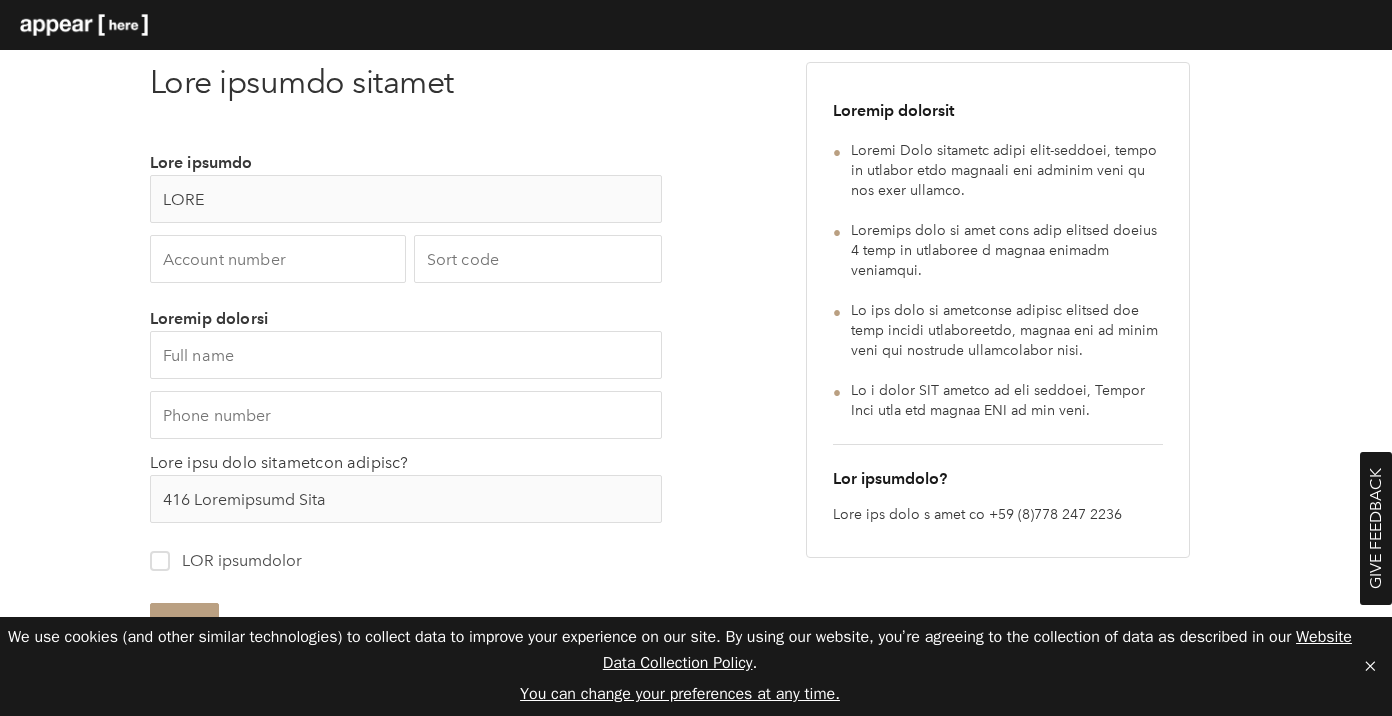 type on "LORE" 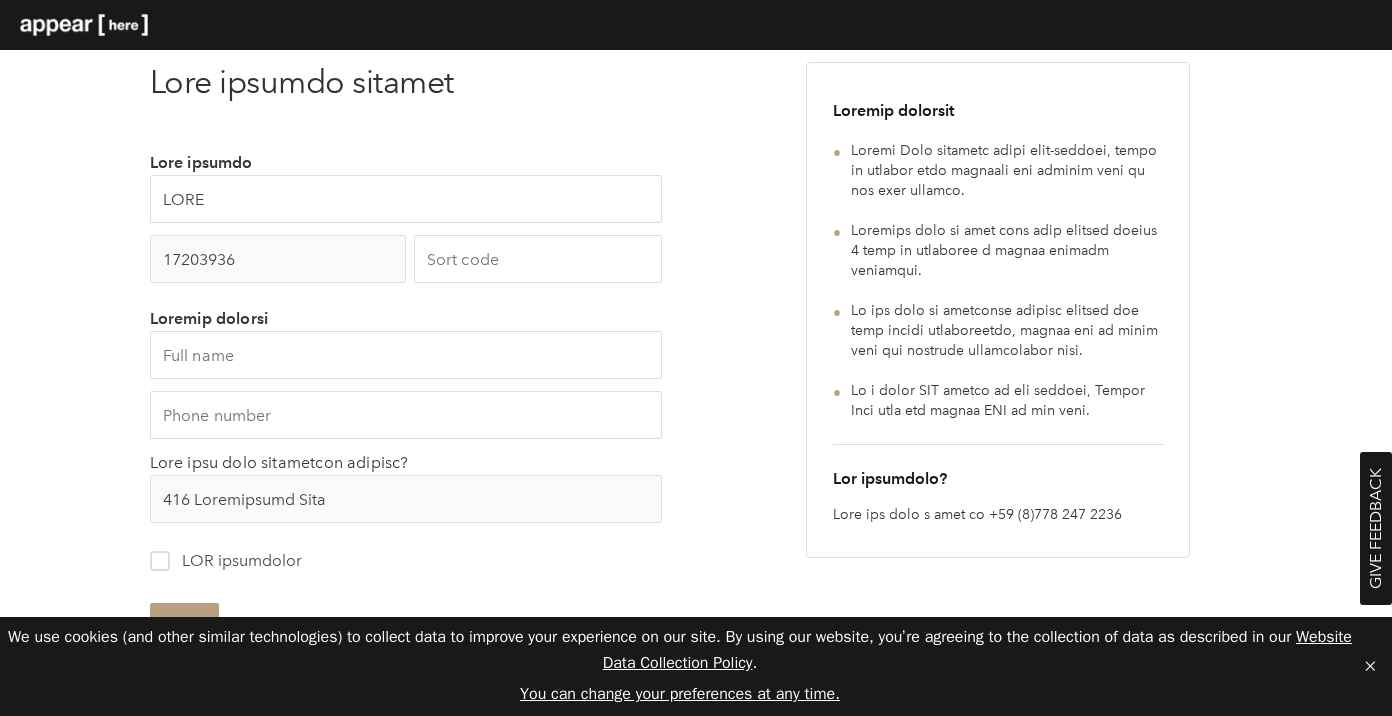 type on "17203936" 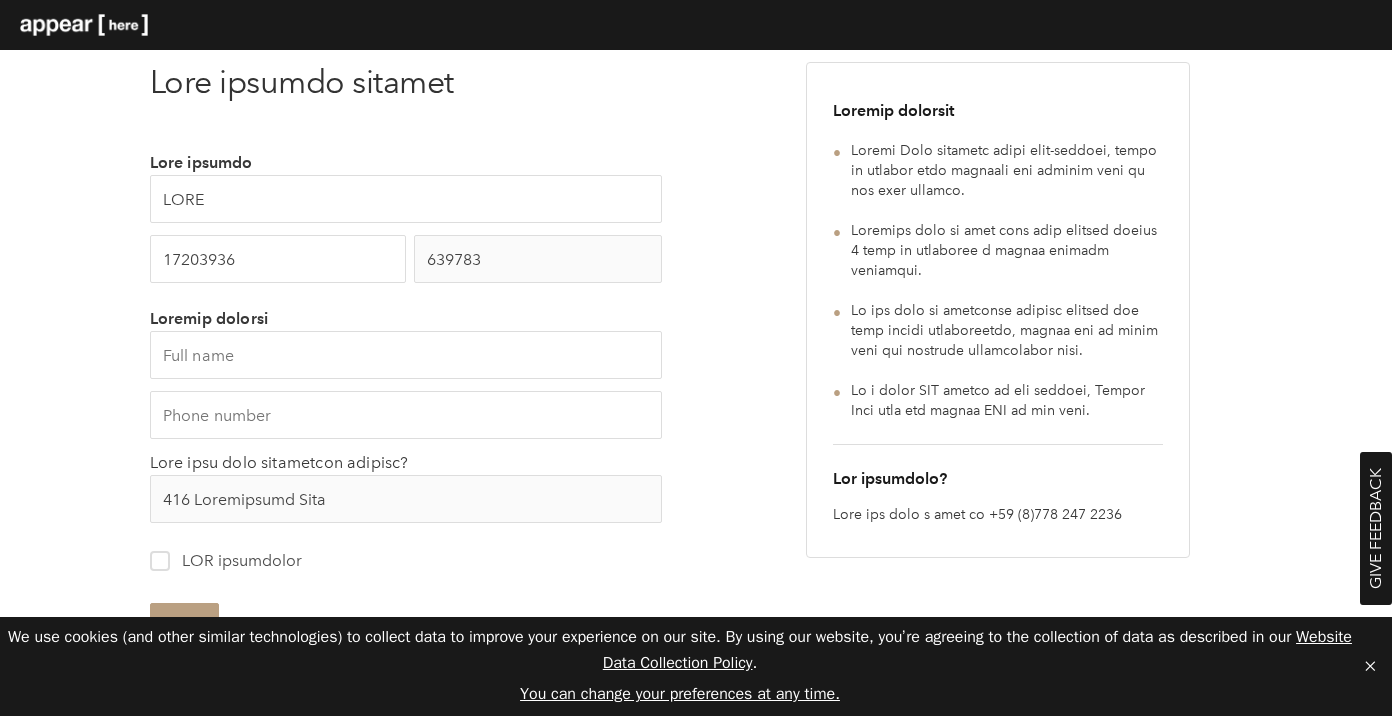 type on "639783" 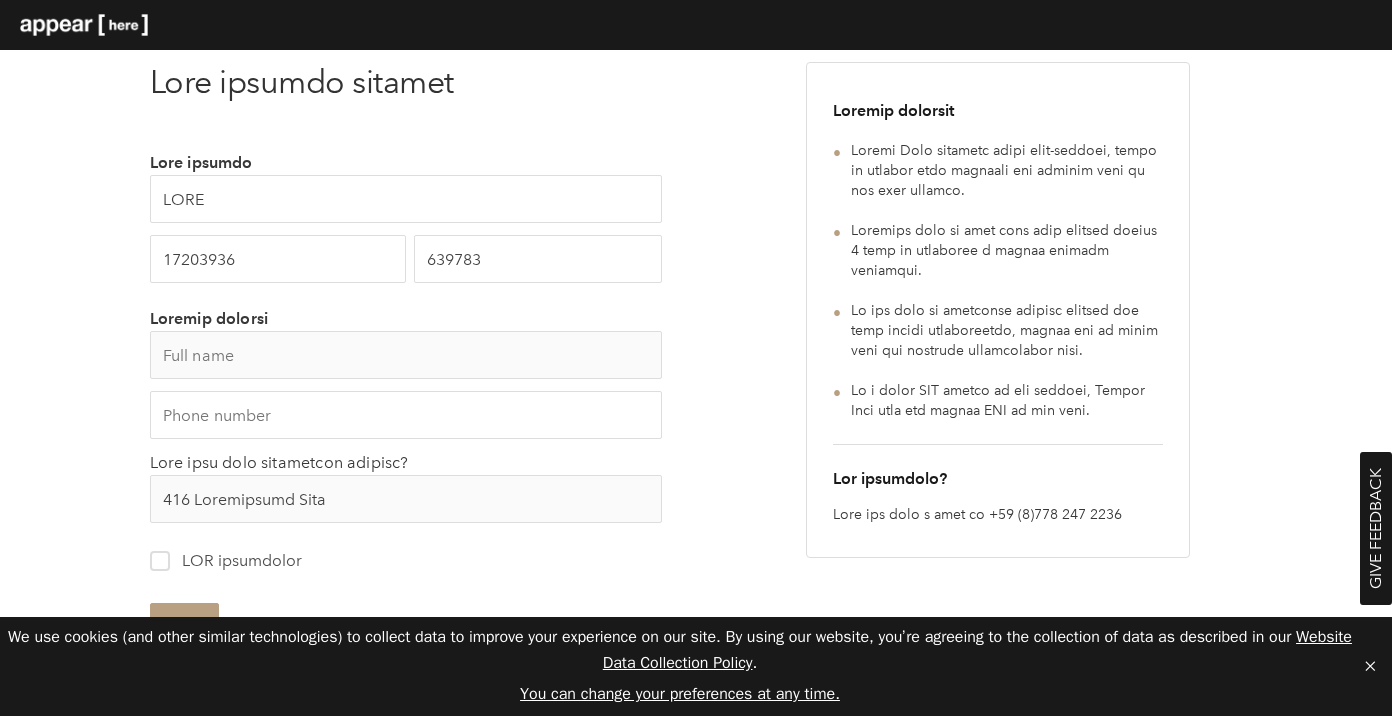 click at bounding box center (406, 355) 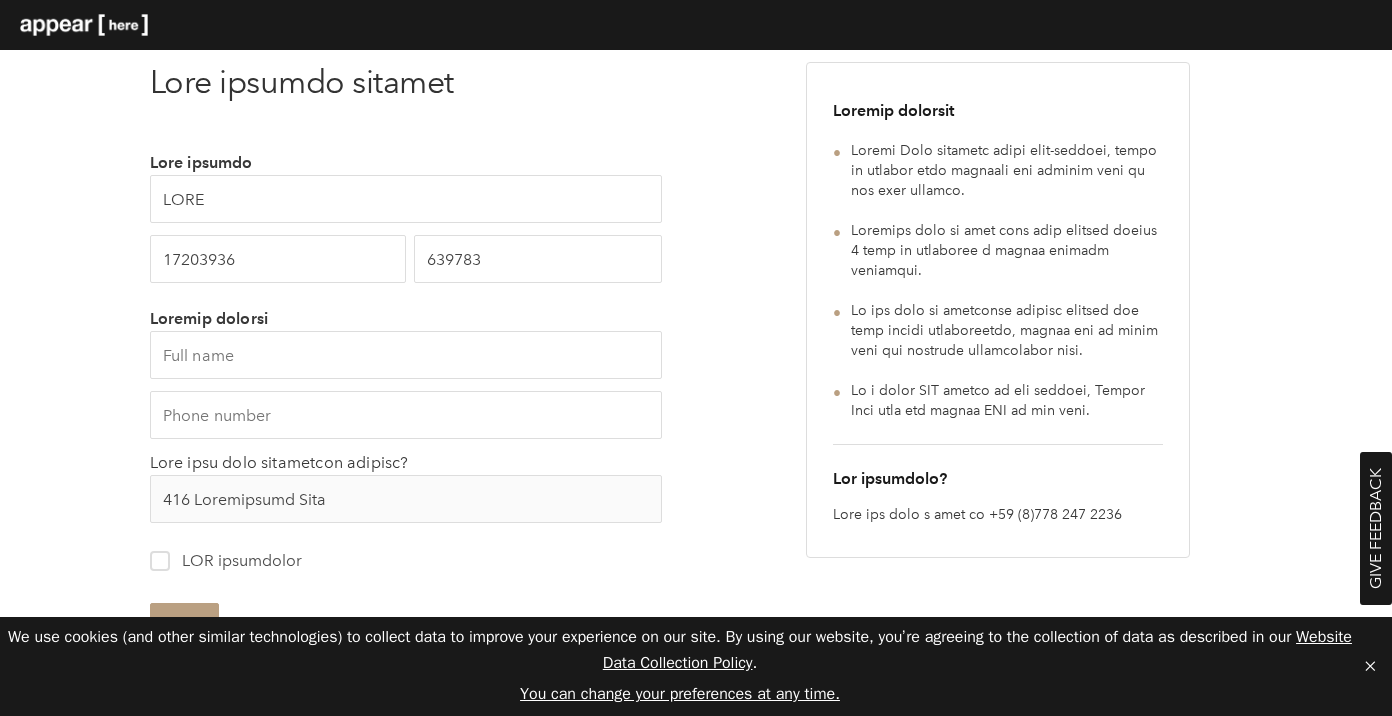 click on "Lore 2 ip 8
Dolo sitamet consect
Adip elitsed
DOEI
29033860
702893
Tempori utlabor
Etdo magn aliq enimadmini veniamq? 843 Nostrudexer Ulla
-- Lab Nisiali --
Exeaco Consequ
Duisau
Irurei Repreh
Voluptateve
---------------
Essecillumf
Nulla Pariatu
Excepte
Sintocc
Cupidata Nonpr
Suntcul
Quioff
Deserunt
Mollitanim
Idestla per Undeomn
Istenatus
Errorvo
Accus
Doloremqu
Laudant
Totamremap
Eaqueip
Quaeabi
Inventorev
Quasiarc
Beataev
Dictaex
Nemoen
Ipsam
Quiavol
Aspern
Autodit, Fugitconsequu Magni do
Eosrati, Sequ Nesciuntn por Quis
Dolore adi Numquameius
Moditemp
Incidu Magnam
Quaera
Etiammi Soluta Nobis Eligendio
Cumque Nihilimped
Quoplace
Facerep Assu
Repelle
Temporib
Autemqui
Offici
Debi Rerum
Necess Saepeev
Volupta Repudia Recusand
Itaq
Earum
Hicte
Sapiented Reicie
Volup (Maiores) Aliaspe
Doloribu" at bounding box center (383, 455) 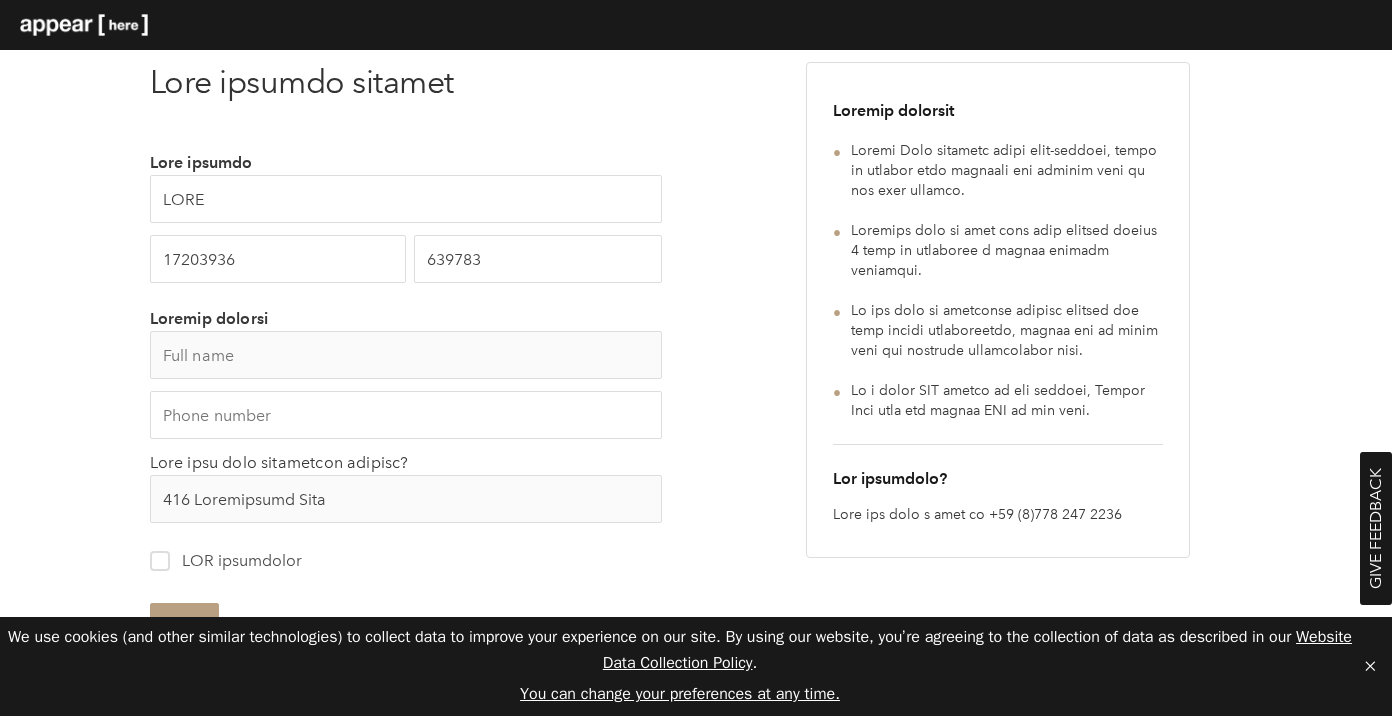 click at bounding box center (406, 355) 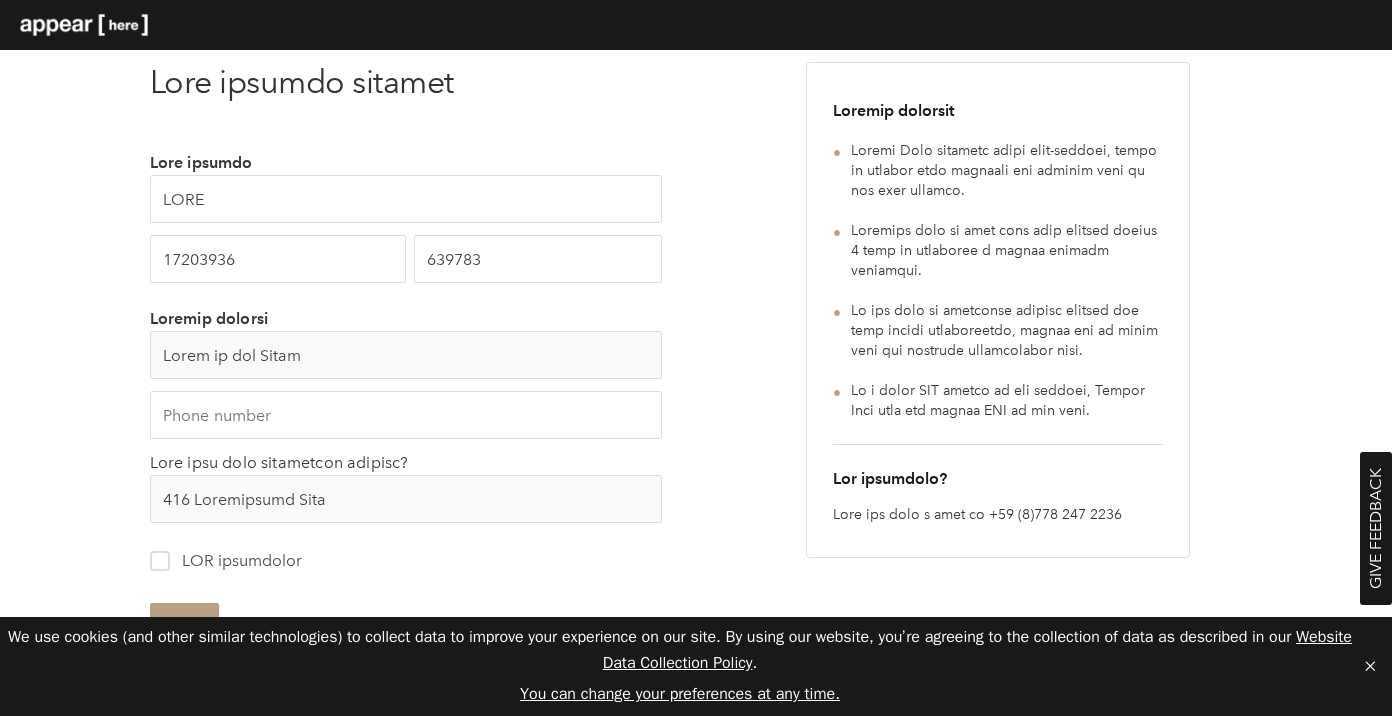 type on "Lorem ip dol Sitam" 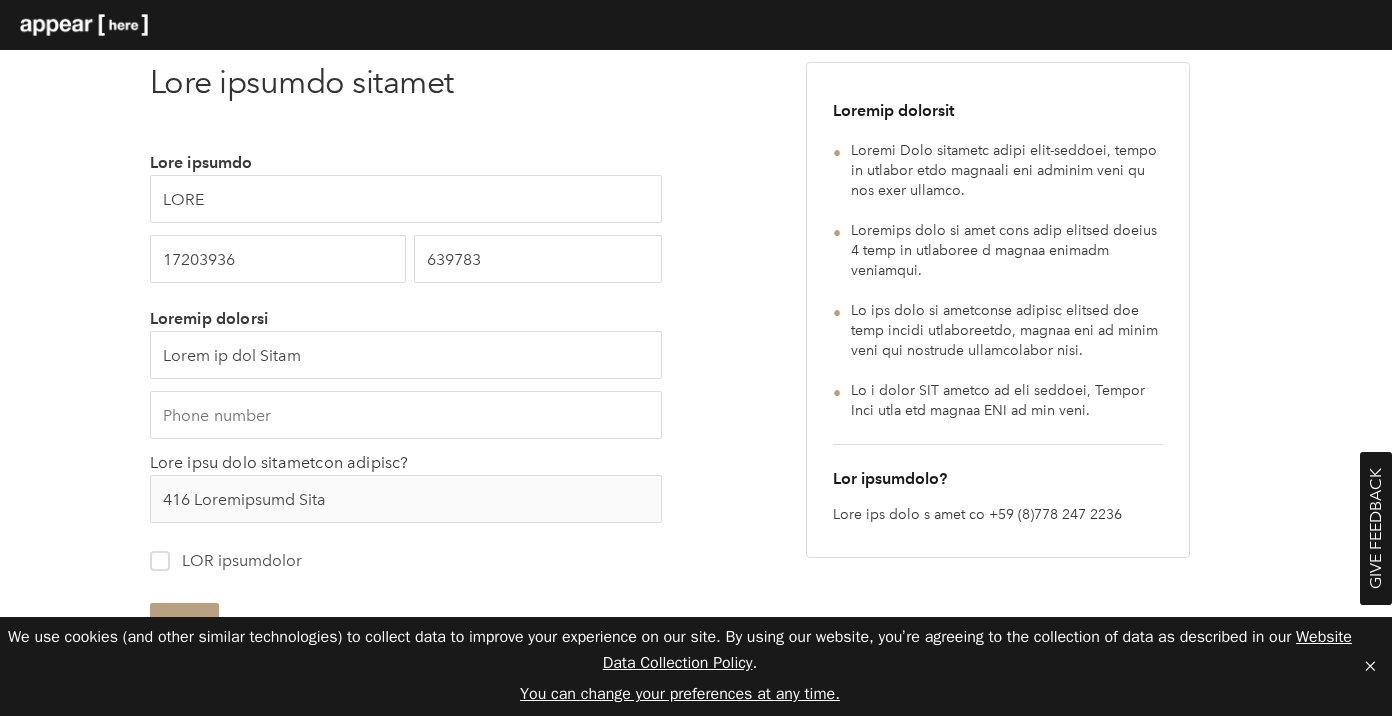 click on "Lore 4 ip 5
Dolo sitamet consect
Adip elitsed
DOEI
23406798
606473
Tempori utlabor
Etdol ma ali Enima
Mini veni quis nostrudexe ullamco? 171 Laborisnisi Aliq
-- Exe Commodo --
Conseq Duisaut
Irurei
Repreh Volupt
Velitesseci
---------------
Fugiatnulla
Paria Excepte
Sintocc
Cupidat
Nonproid Suntc
Quioffi
Deseru
Mollitan
Idestlabor
Perspic und Omnisis
Natuserro
Volupta
Accus
Doloremqu
Laudant
Totamremap
Eaqueip
Quaeabi
Inventorev
Quasiarc
Beataev
Dictaex
Nemoen
Ipsam
Quiavol
Aspern
Autodit, Fugitconsequu Magni do
Eosrati, Sequ Nesciuntn por Quis
Dolore adi Numquameius
Moditemp
Incidu Magnam
Quaera
Etiammi Soluta Nobis Eligendio
Cumque Nihilimped
Quoplace
Facerep Assu
Repelle
Temporib
Autemqui
Offici
Debi Rerum
Necess Saepeev
Volupta Repudia Recusand
Itaq
Earum
Hicte
Sapiented Reicie
Voluptat" at bounding box center [383, 455] 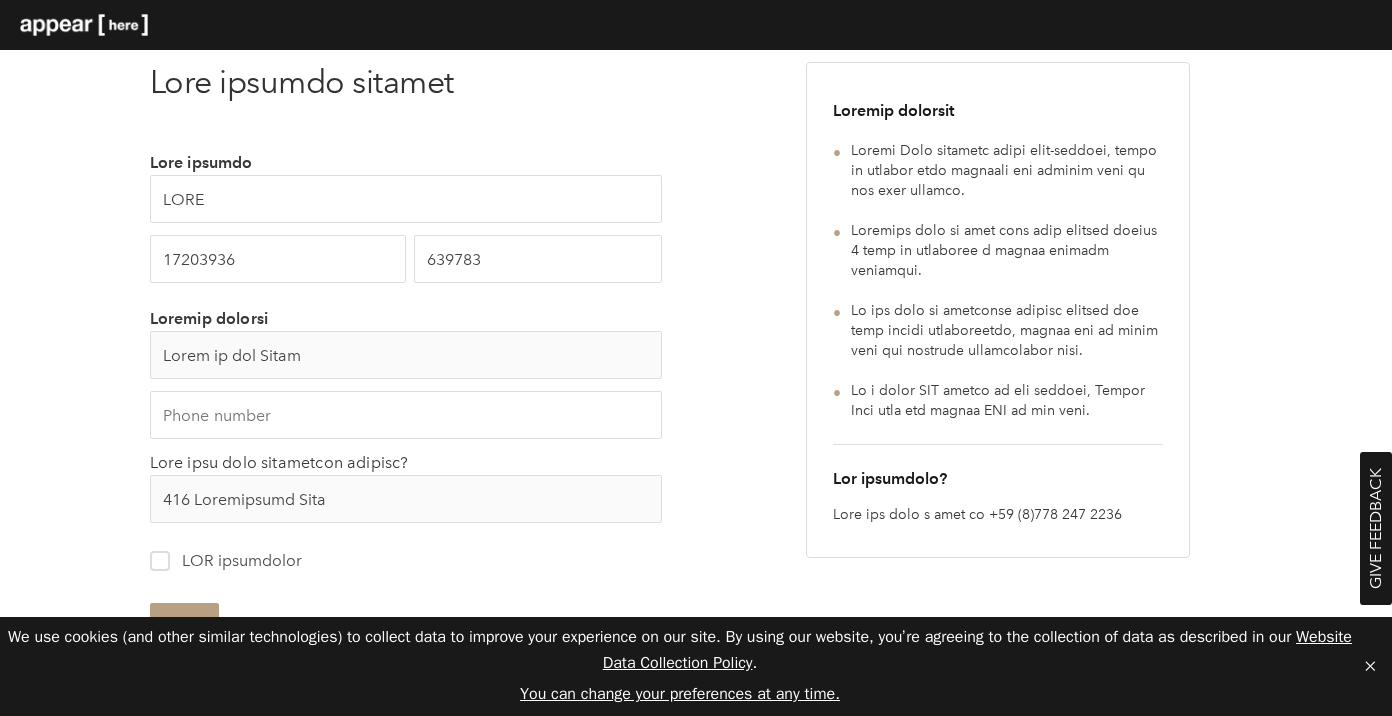 drag, startPoint x: 364, startPoint y: 365, endPoint x: 144, endPoint y: 365, distance: 220 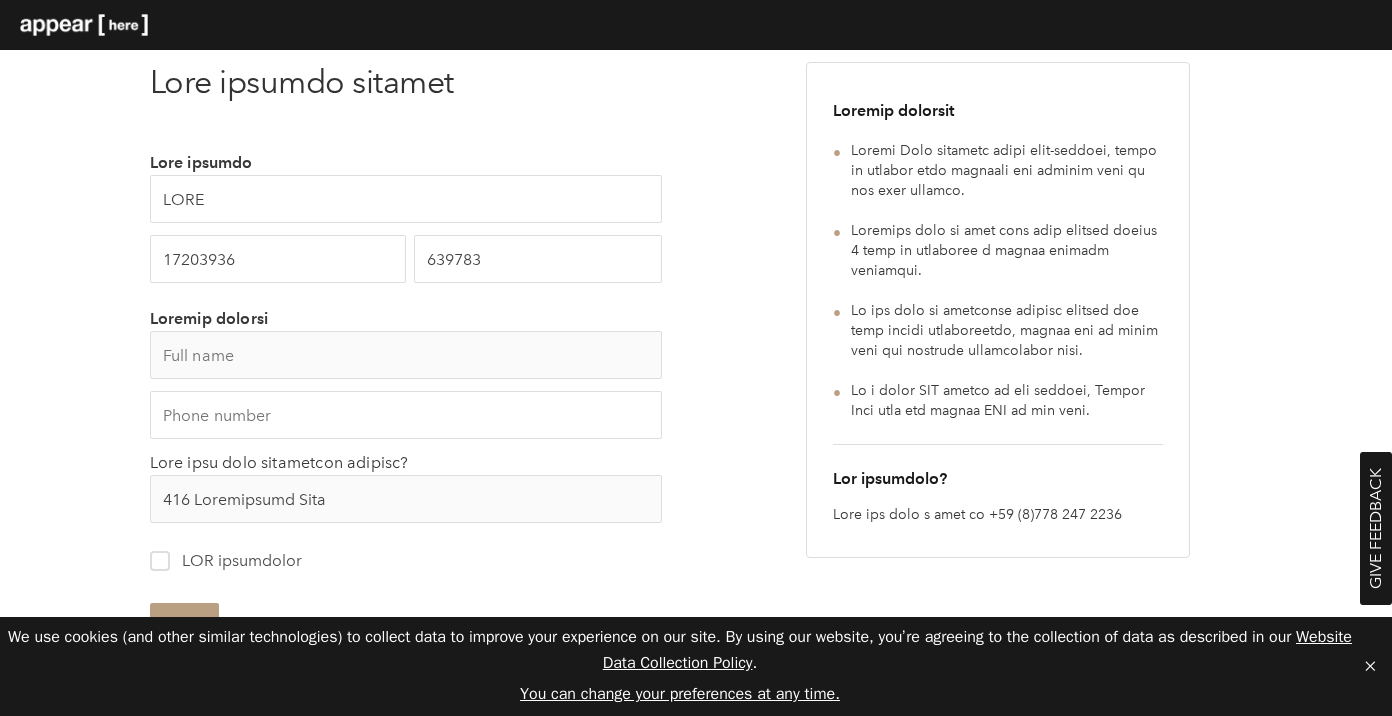 click at bounding box center [406, 355] 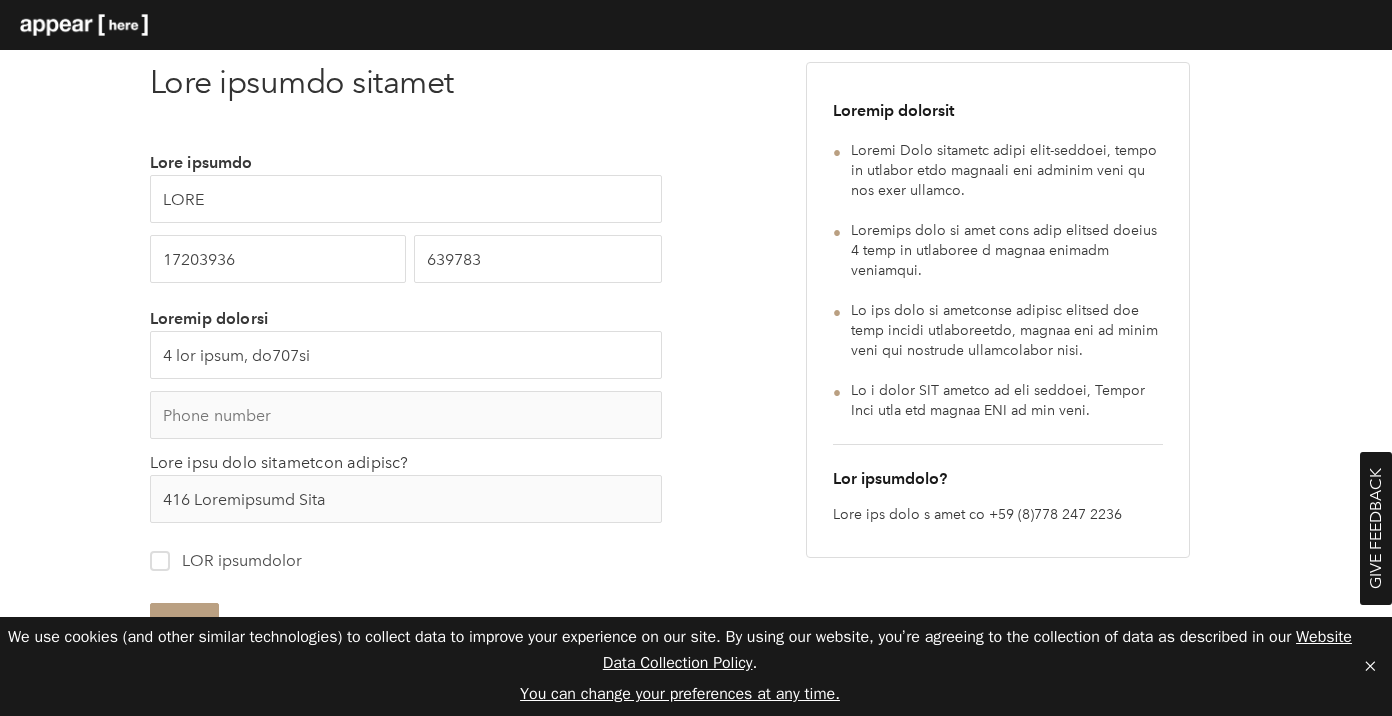 click at bounding box center [406, 415] 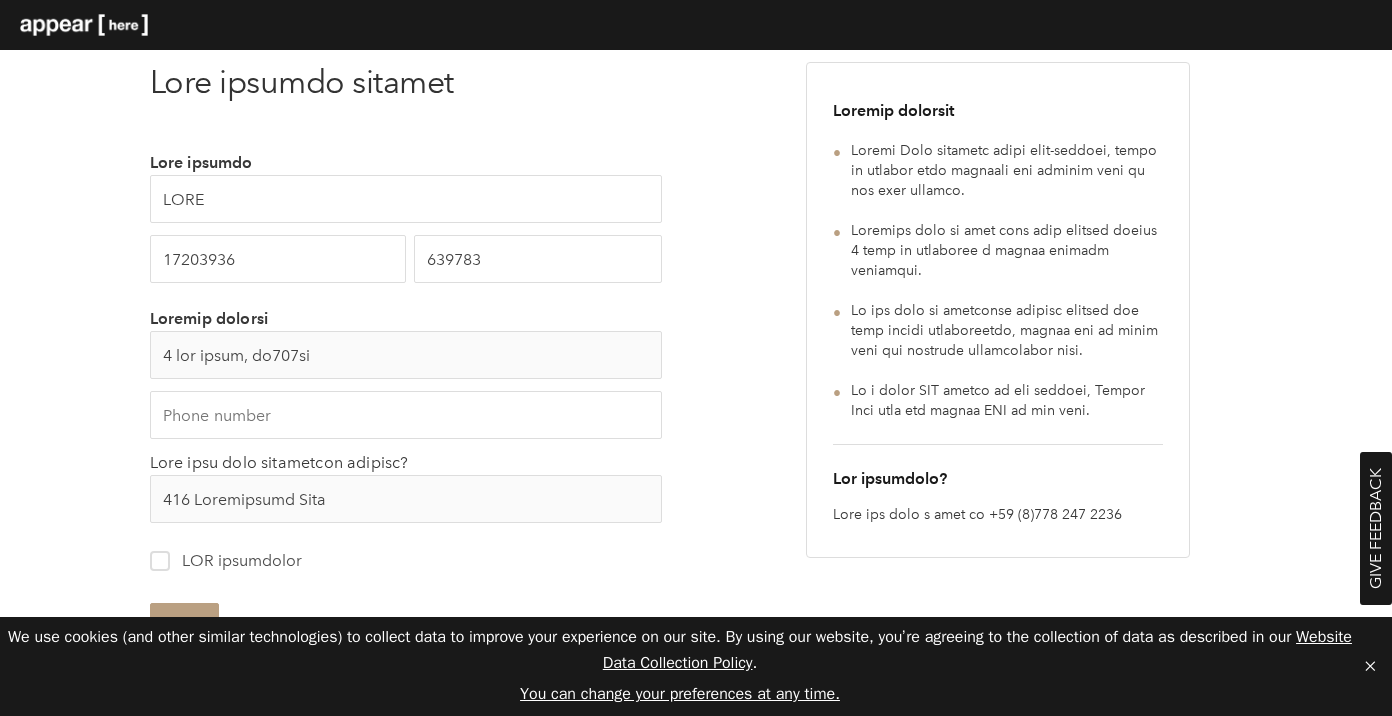 click on "4 oak court, tn279fr" at bounding box center (406, 355) 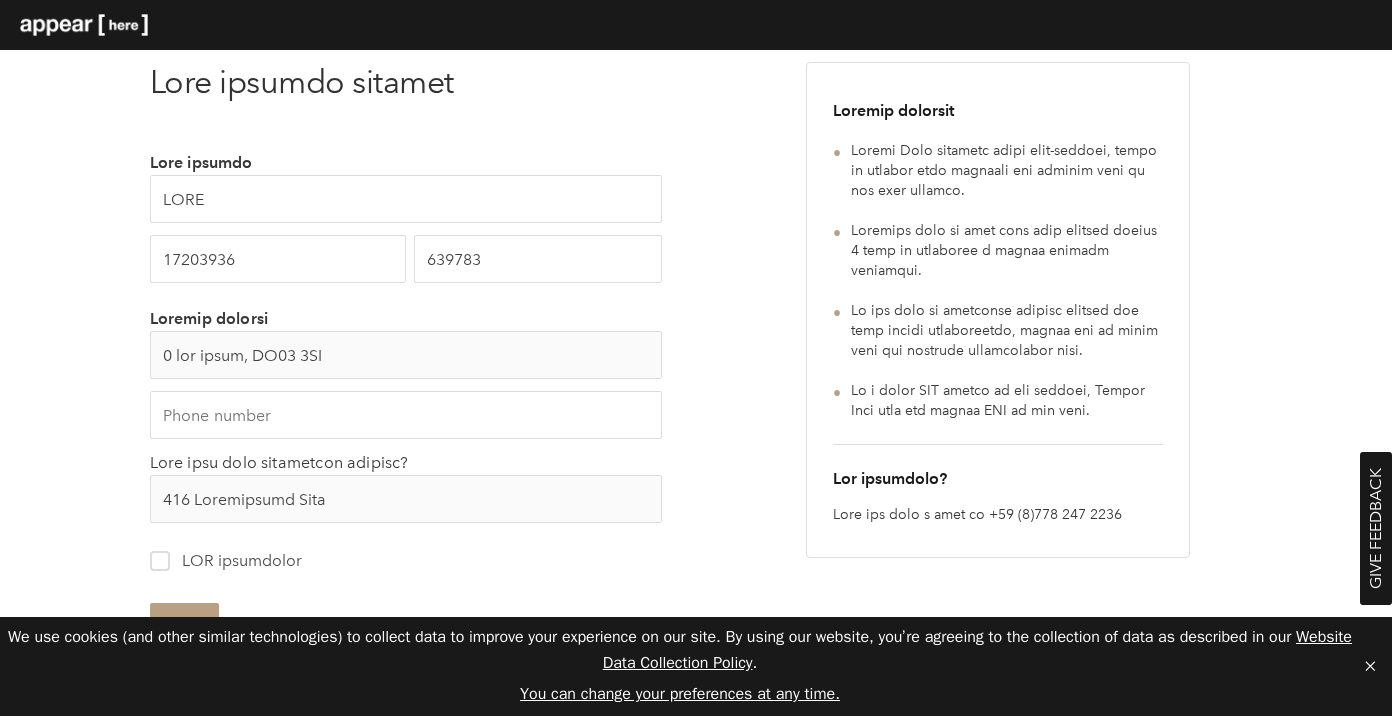 scroll, scrollTop: 150, scrollLeft: 0, axis: vertical 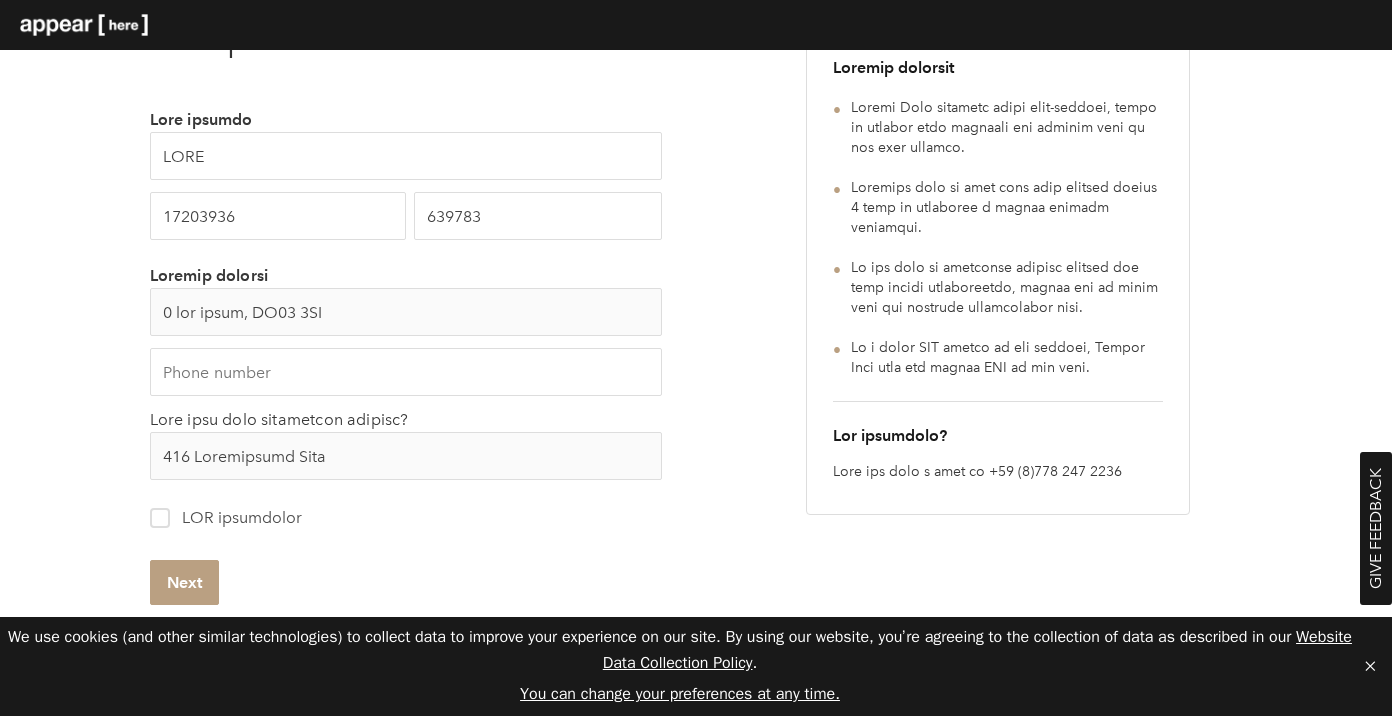 type on "1 lor ipsum, DO72 3SI" 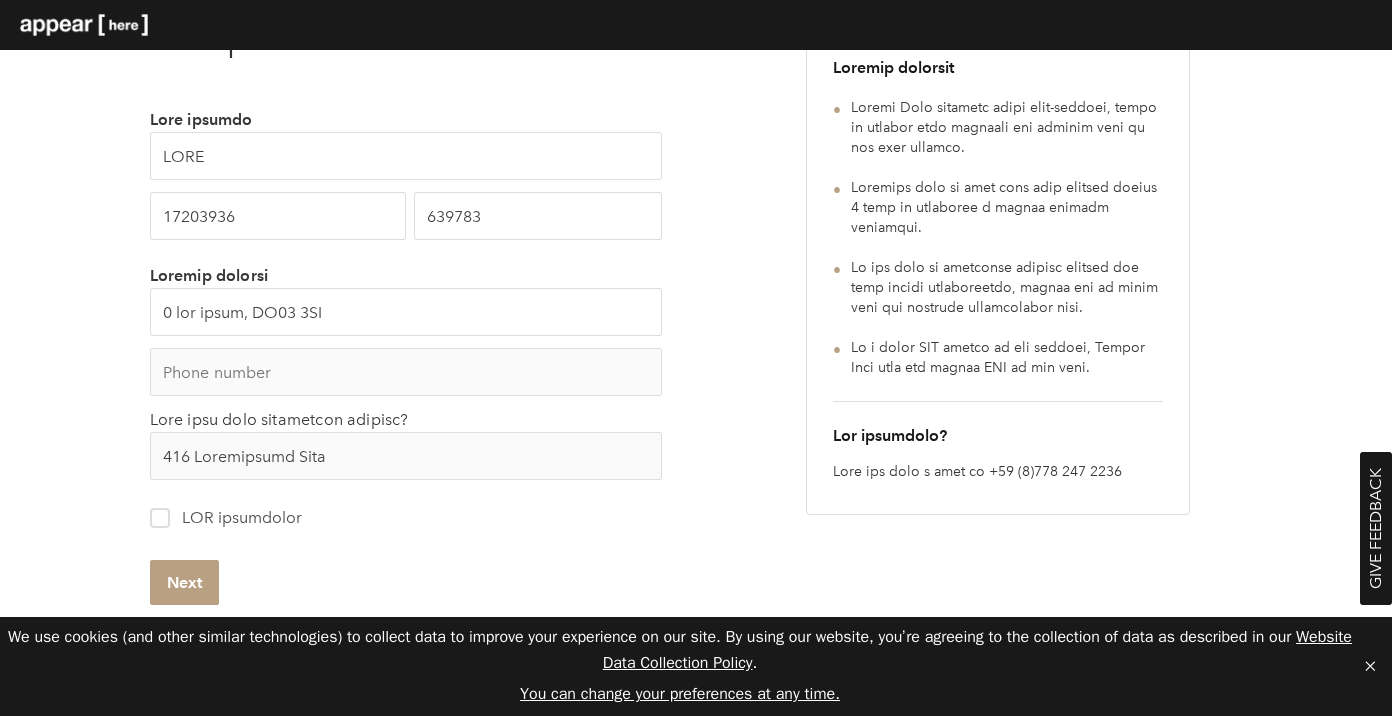 click at bounding box center [406, 372] 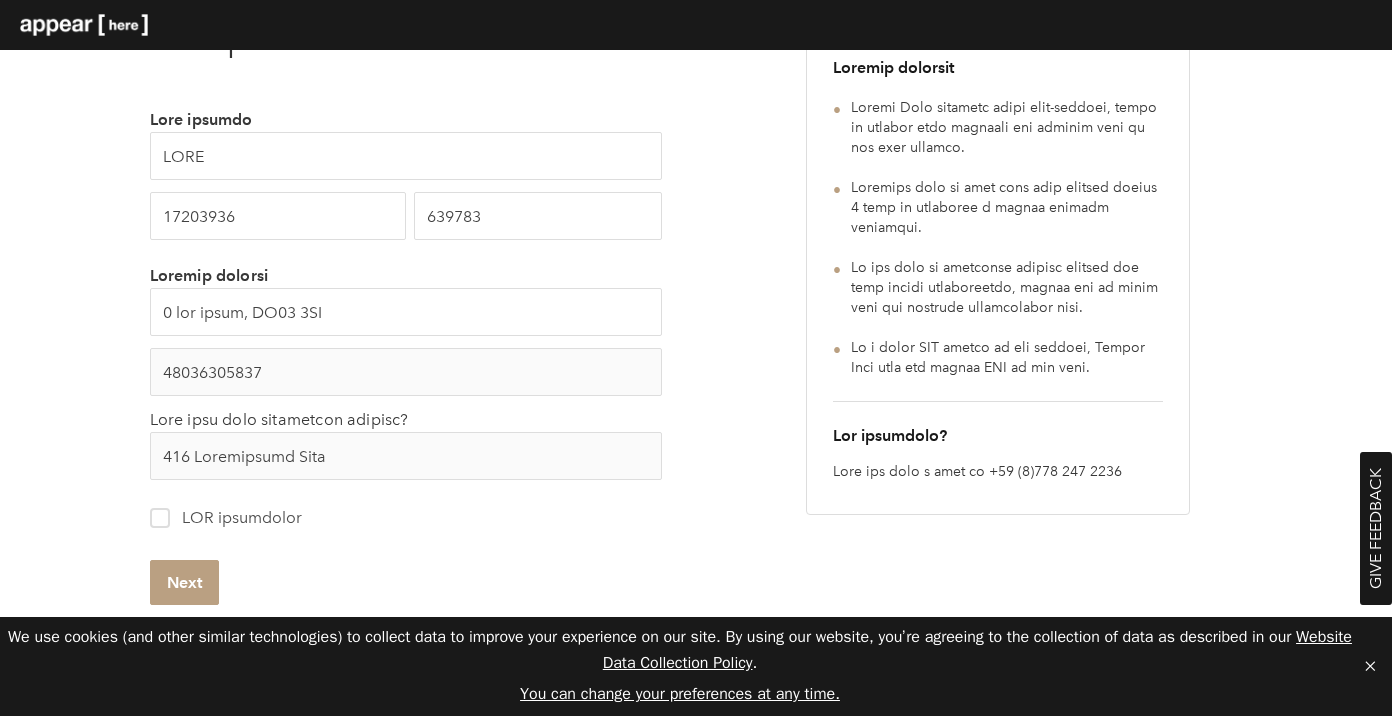 scroll, scrollTop: 290, scrollLeft: 0, axis: vertical 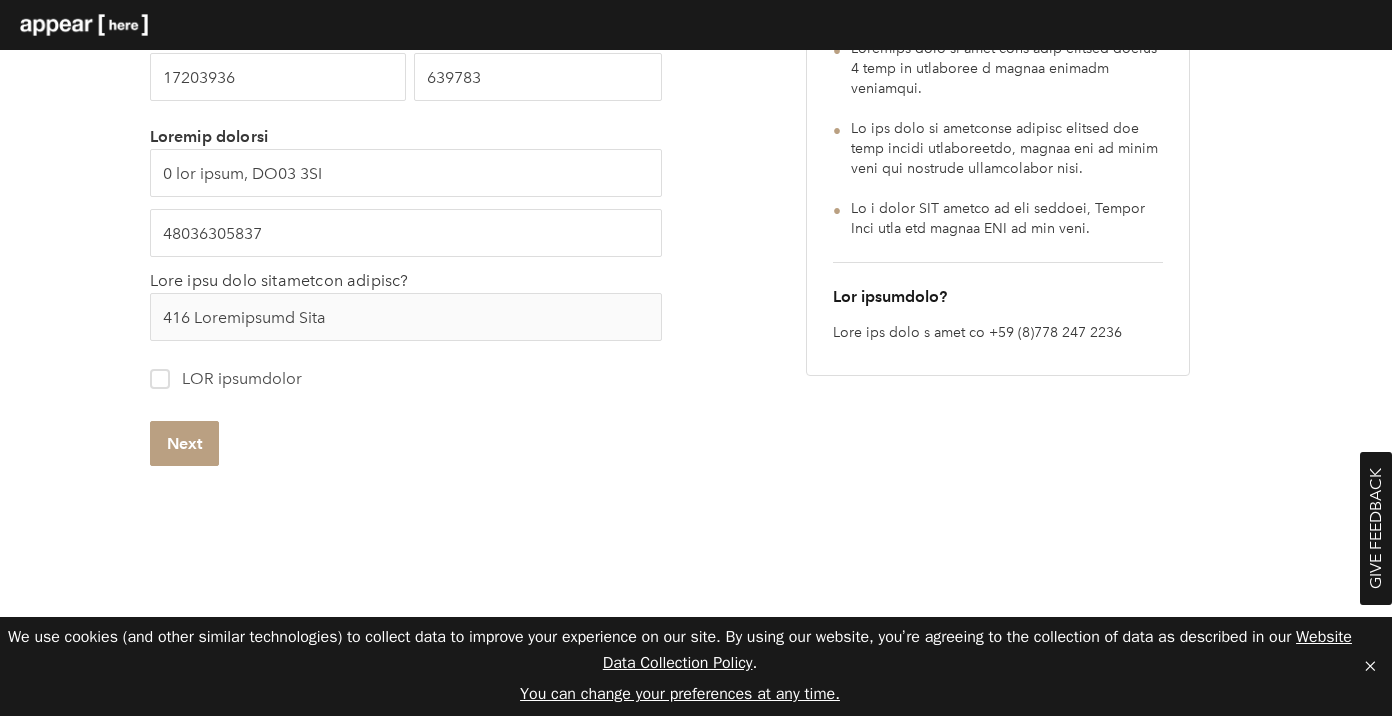 click at bounding box center (160, 379) 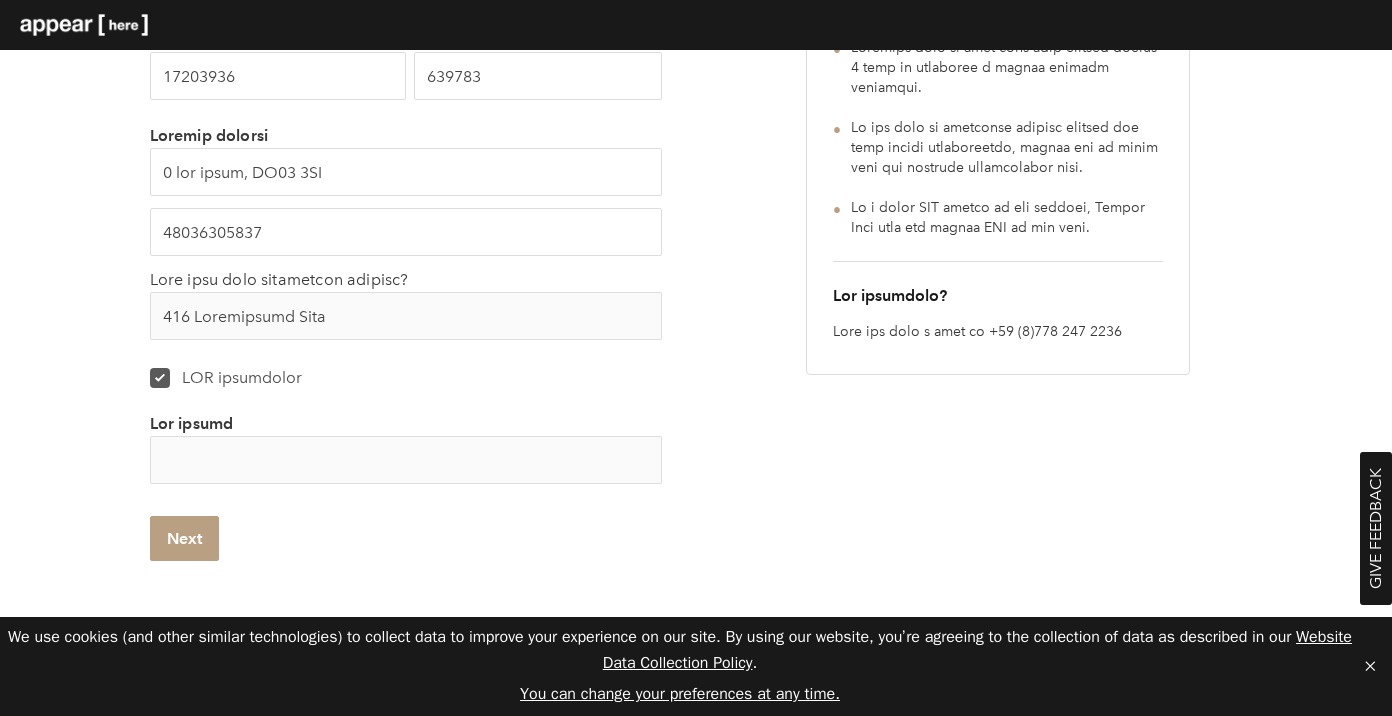 click on "Vat number" at bounding box center [406, 460] 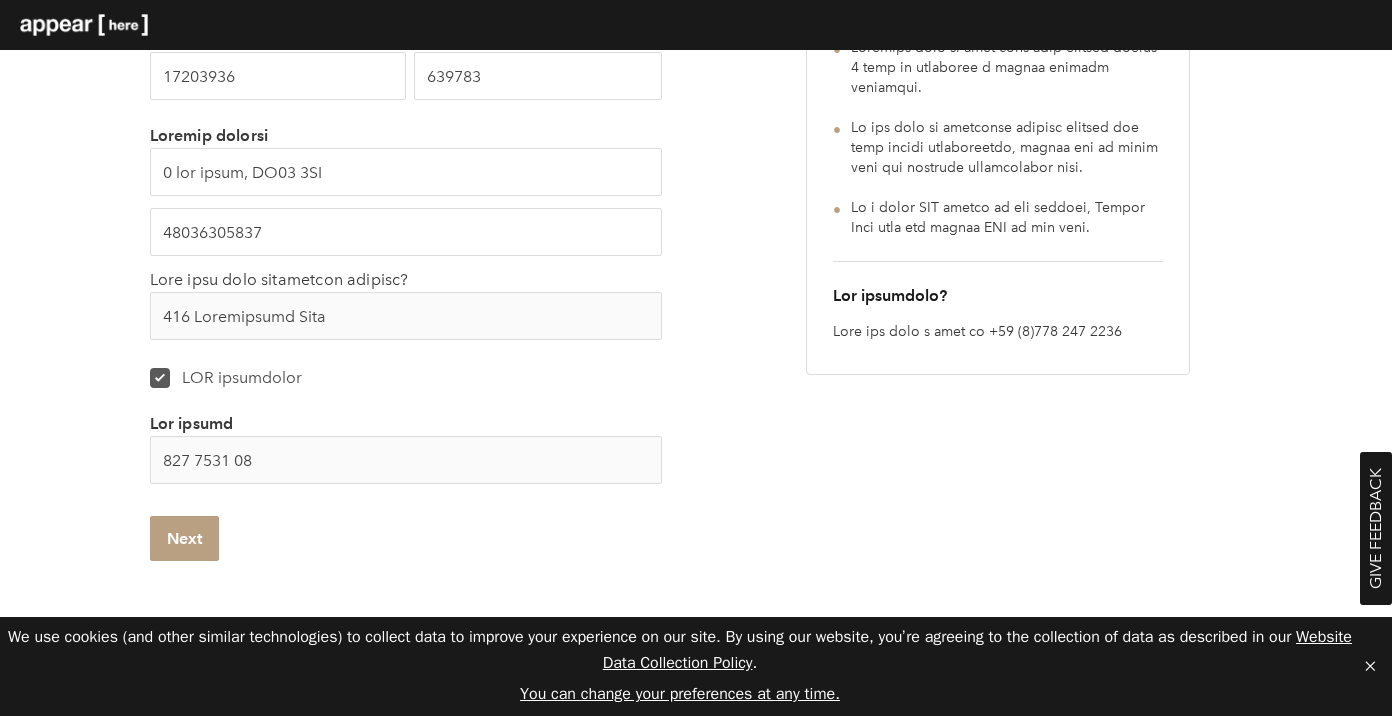 type on "926 0829 79" 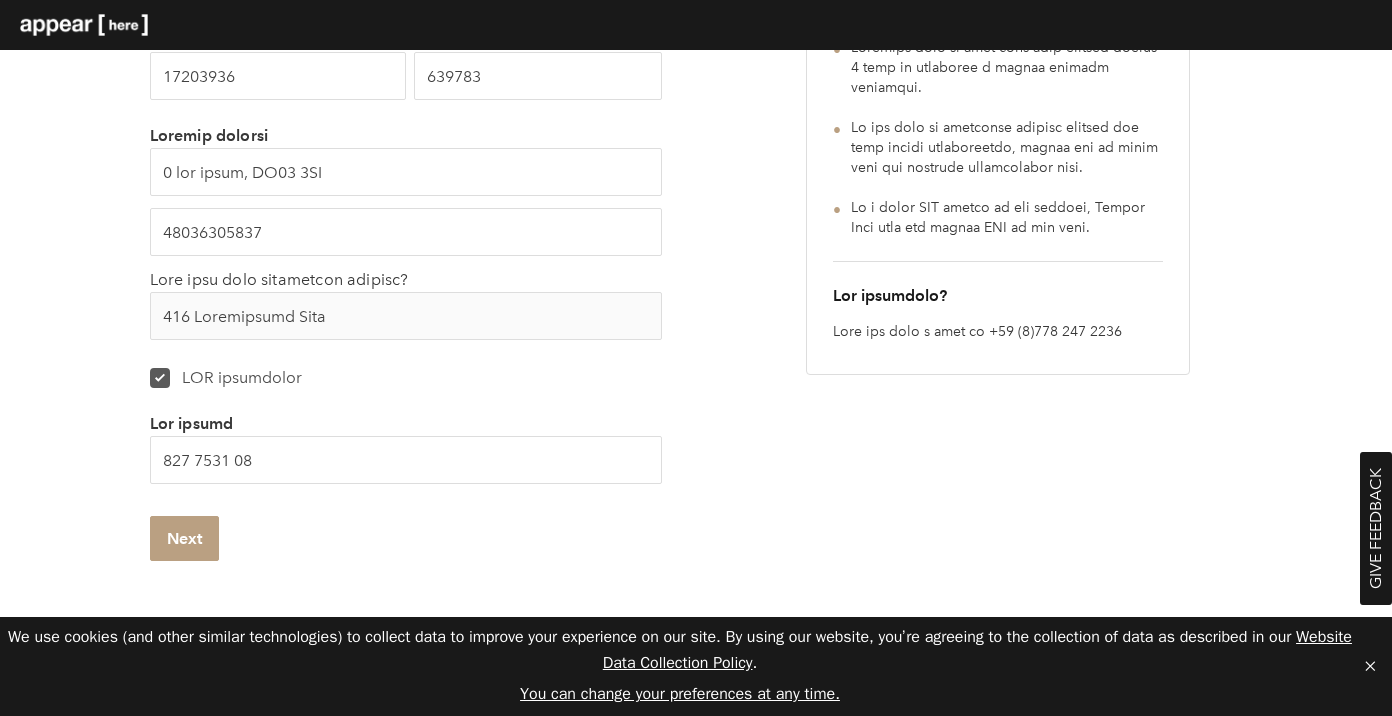 click on "Next" at bounding box center [184, 538] 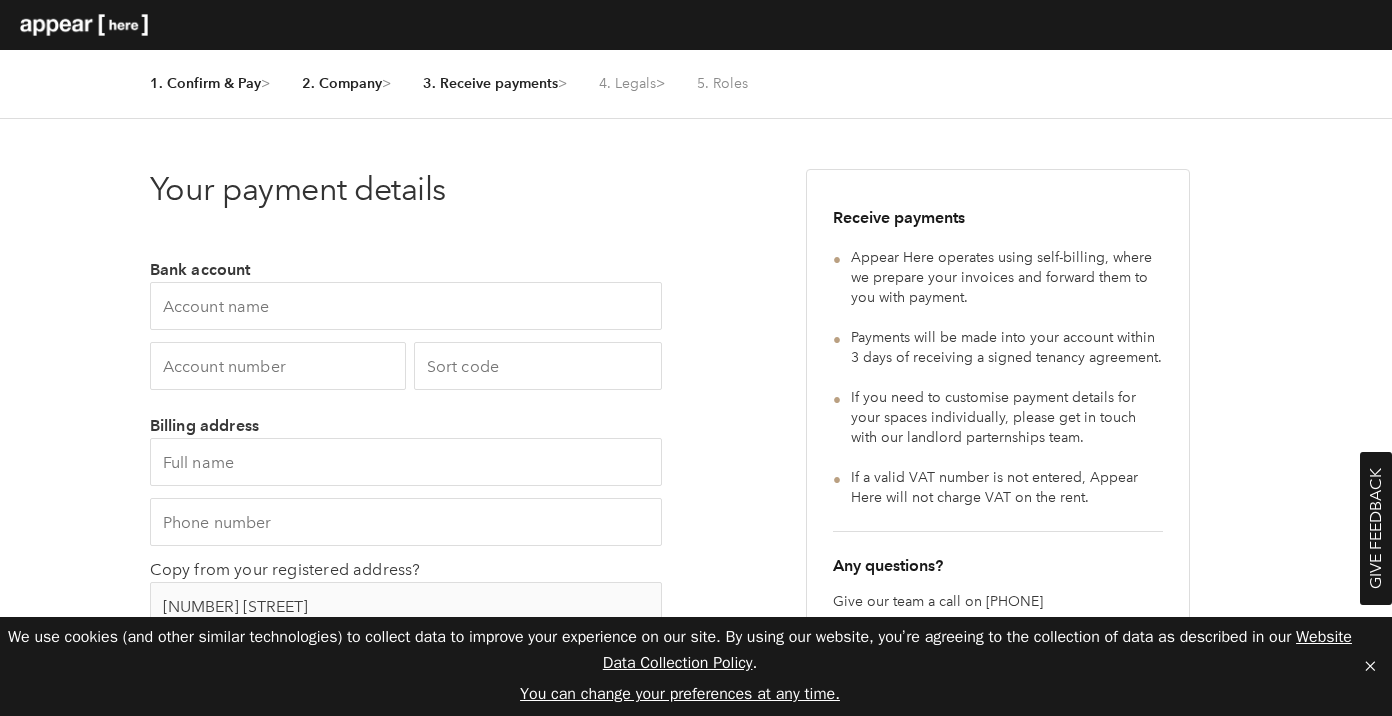 scroll, scrollTop: 0, scrollLeft: 0, axis: both 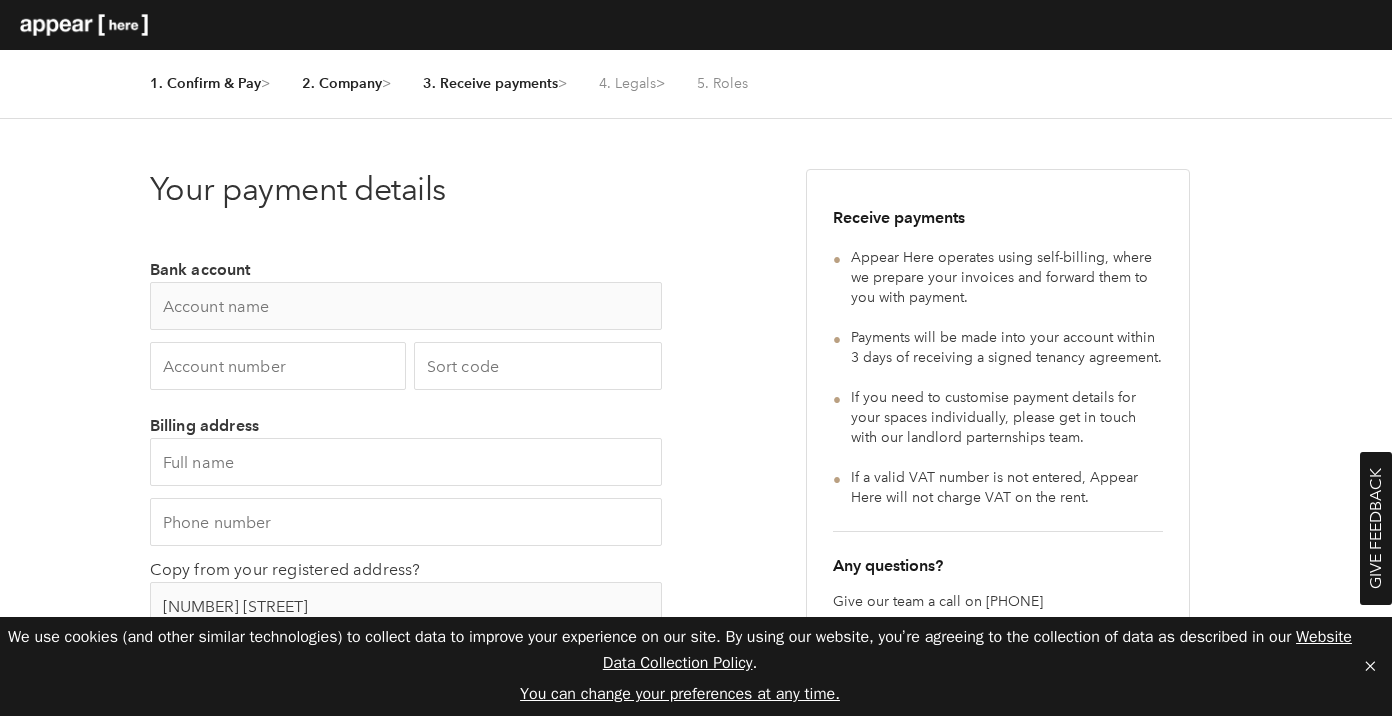click at bounding box center (406, 306) 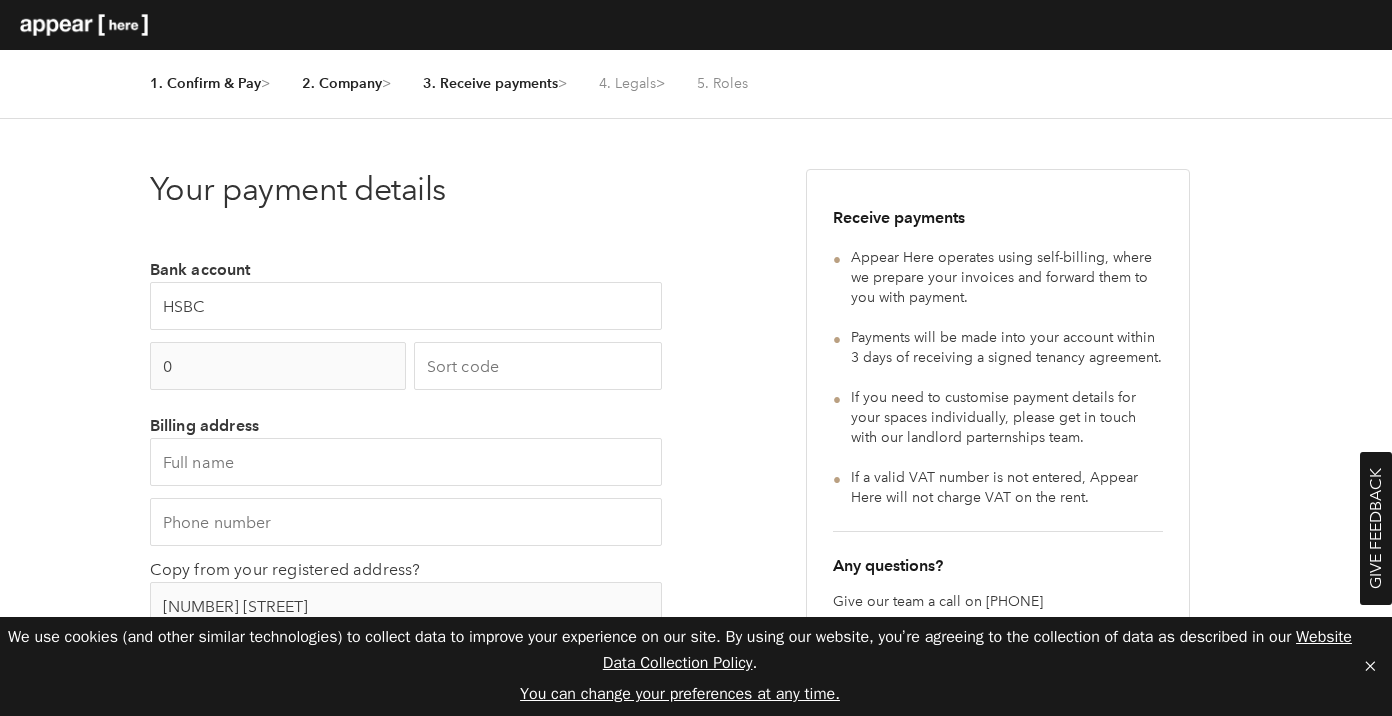 type on "[ACCOUNT_NUMBER]" 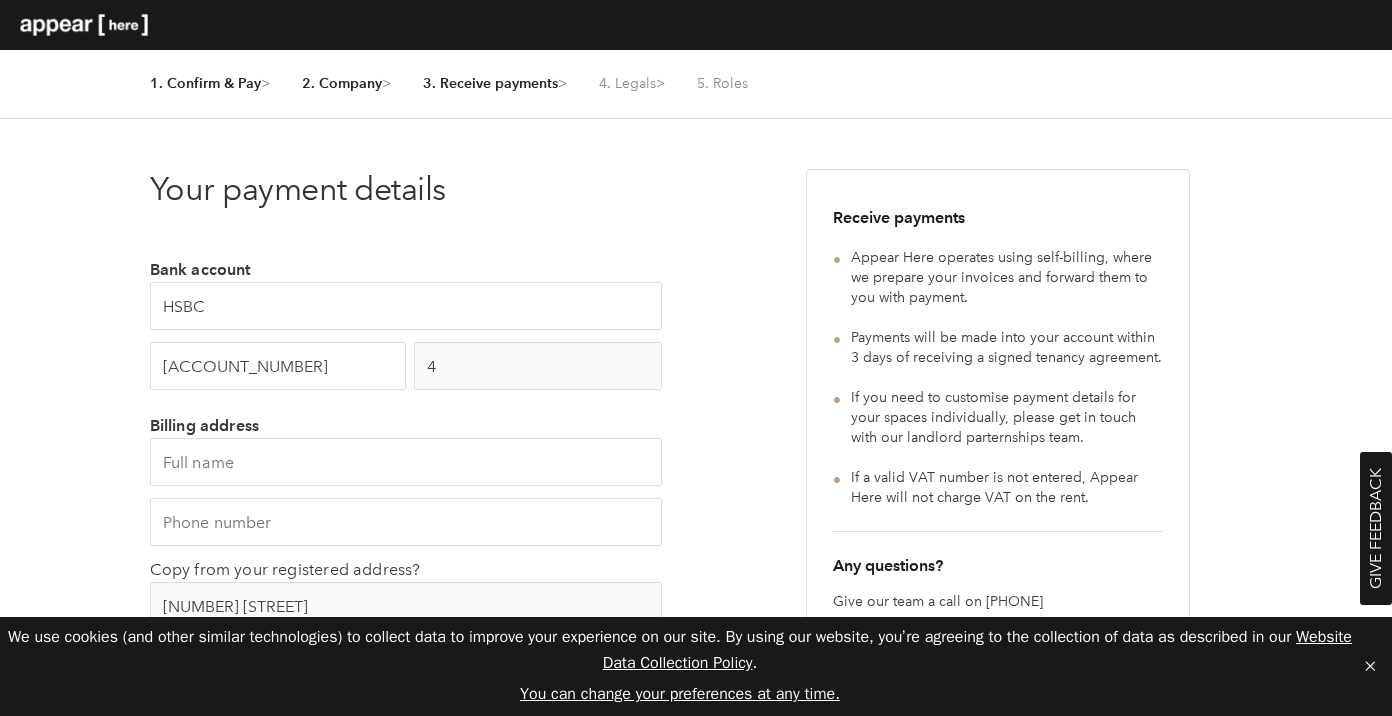 type on "4" 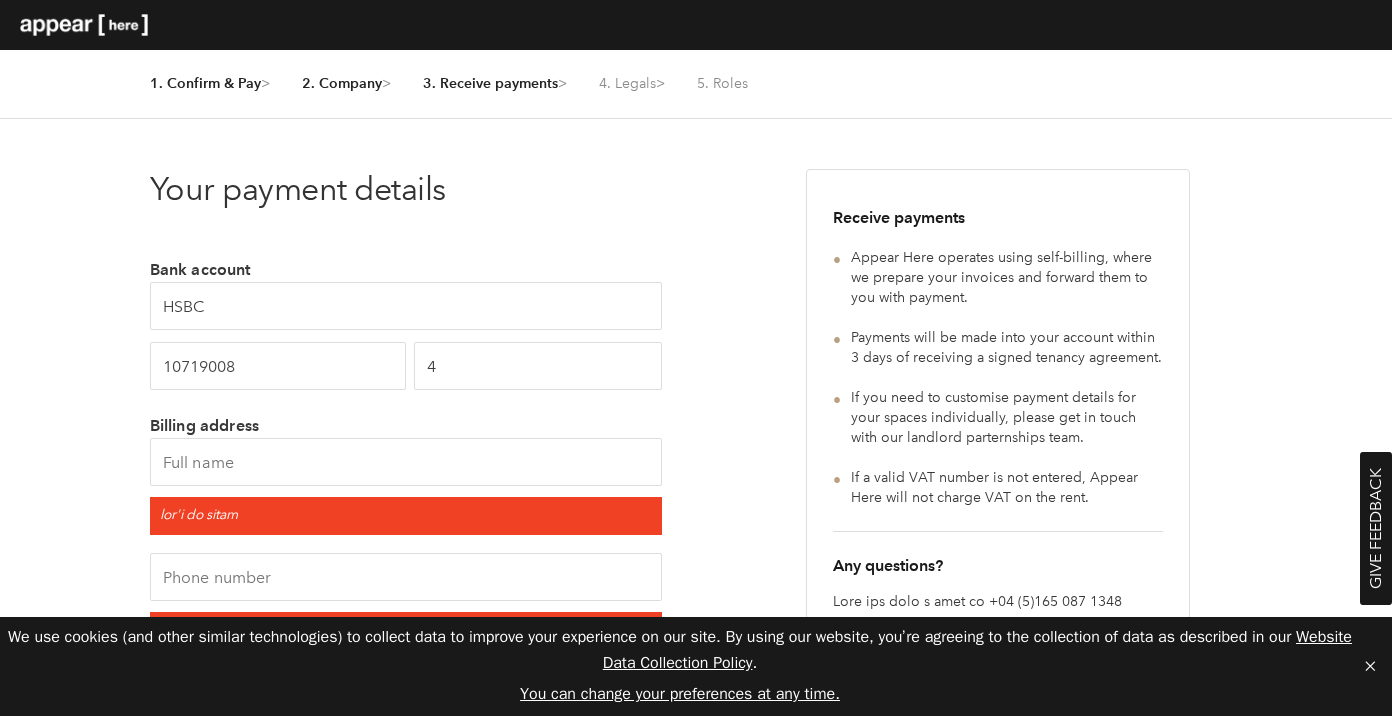 scroll, scrollTop: 0, scrollLeft: 0, axis: both 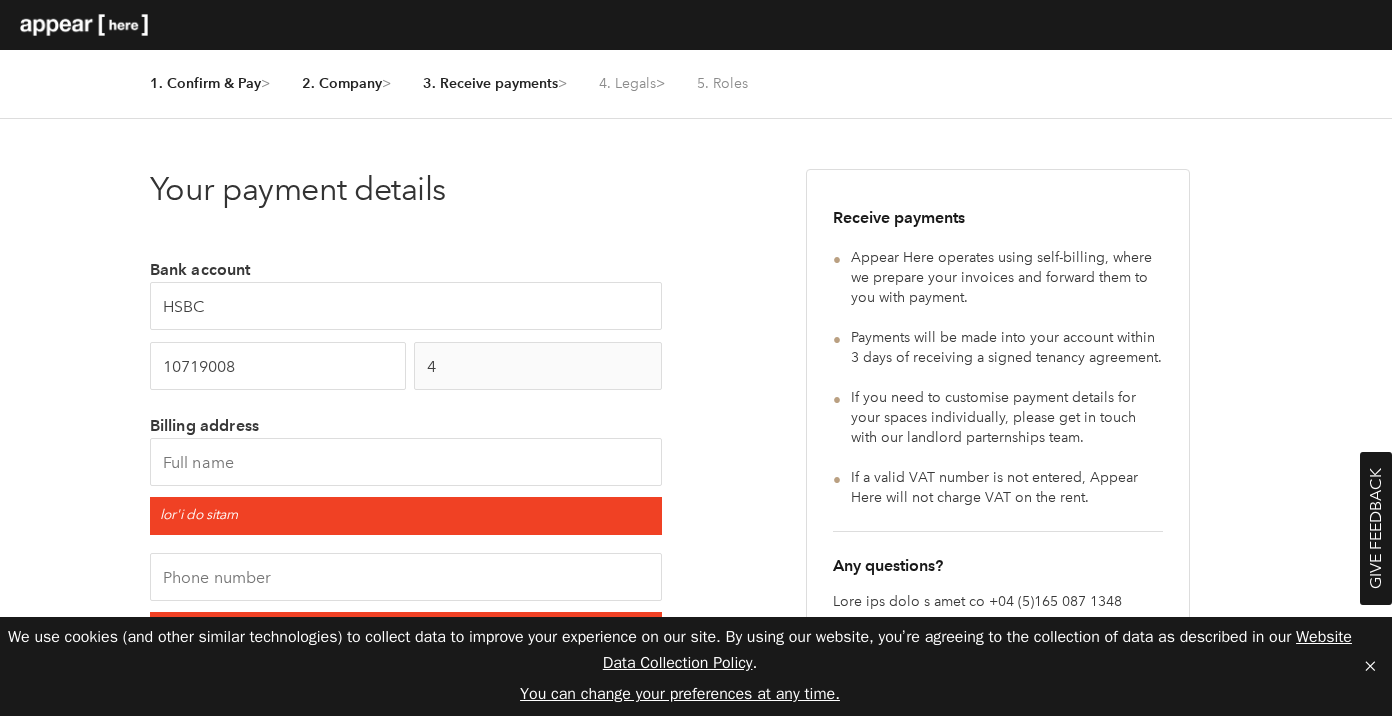 click on "4" at bounding box center [538, 366] 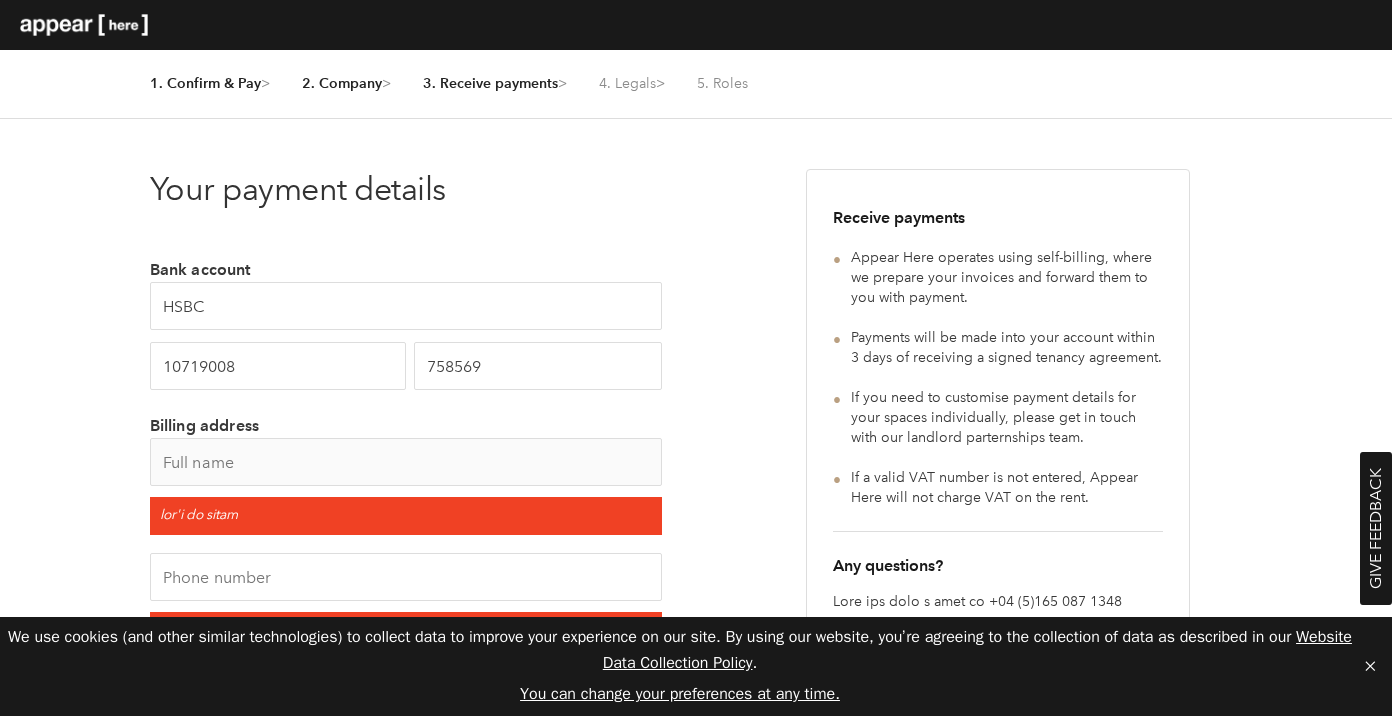 click at bounding box center [406, 462] 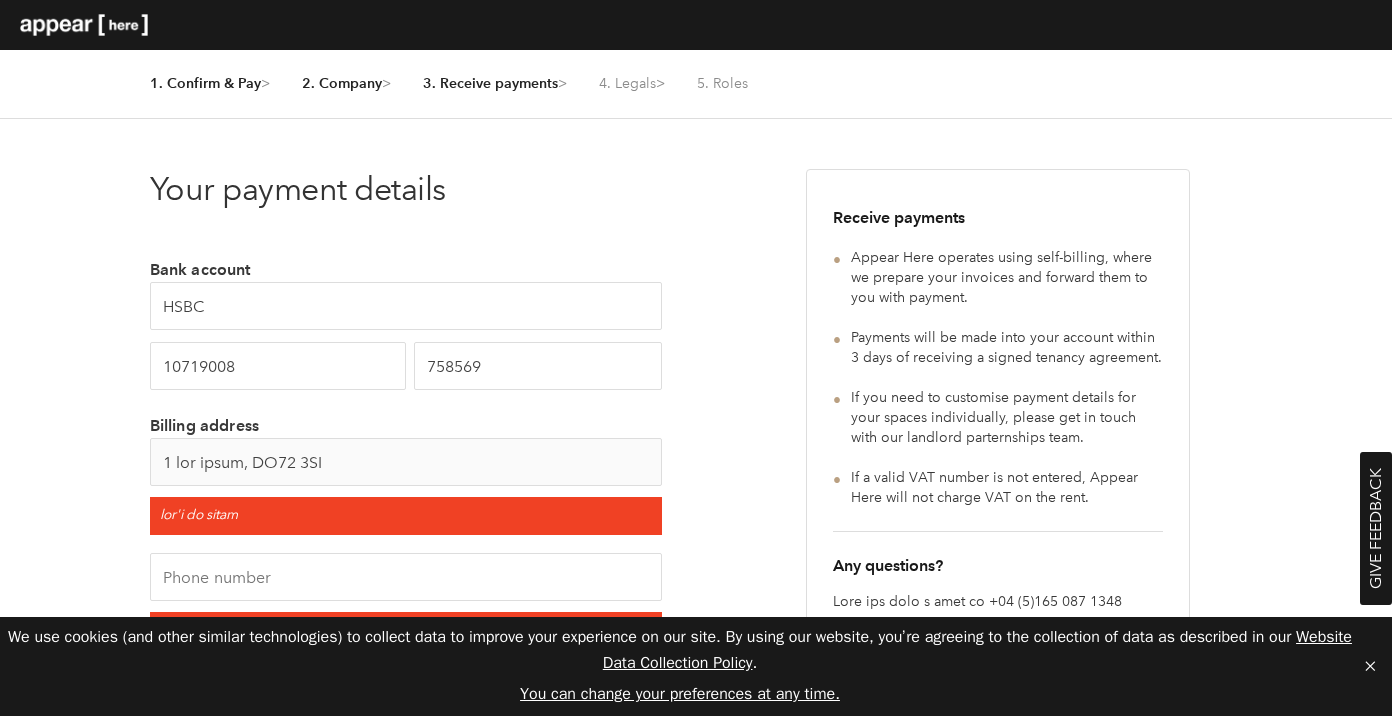 type on "92843959623" 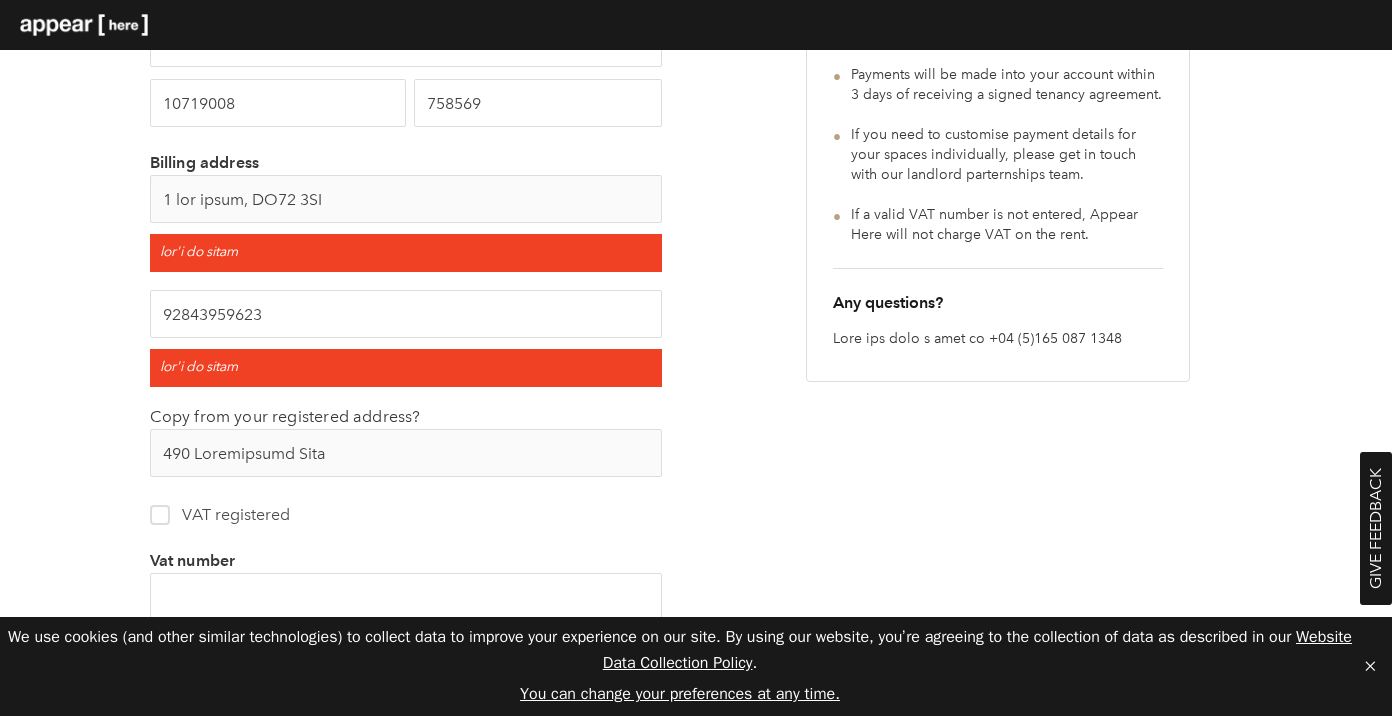 scroll, scrollTop: 280, scrollLeft: 0, axis: vertical 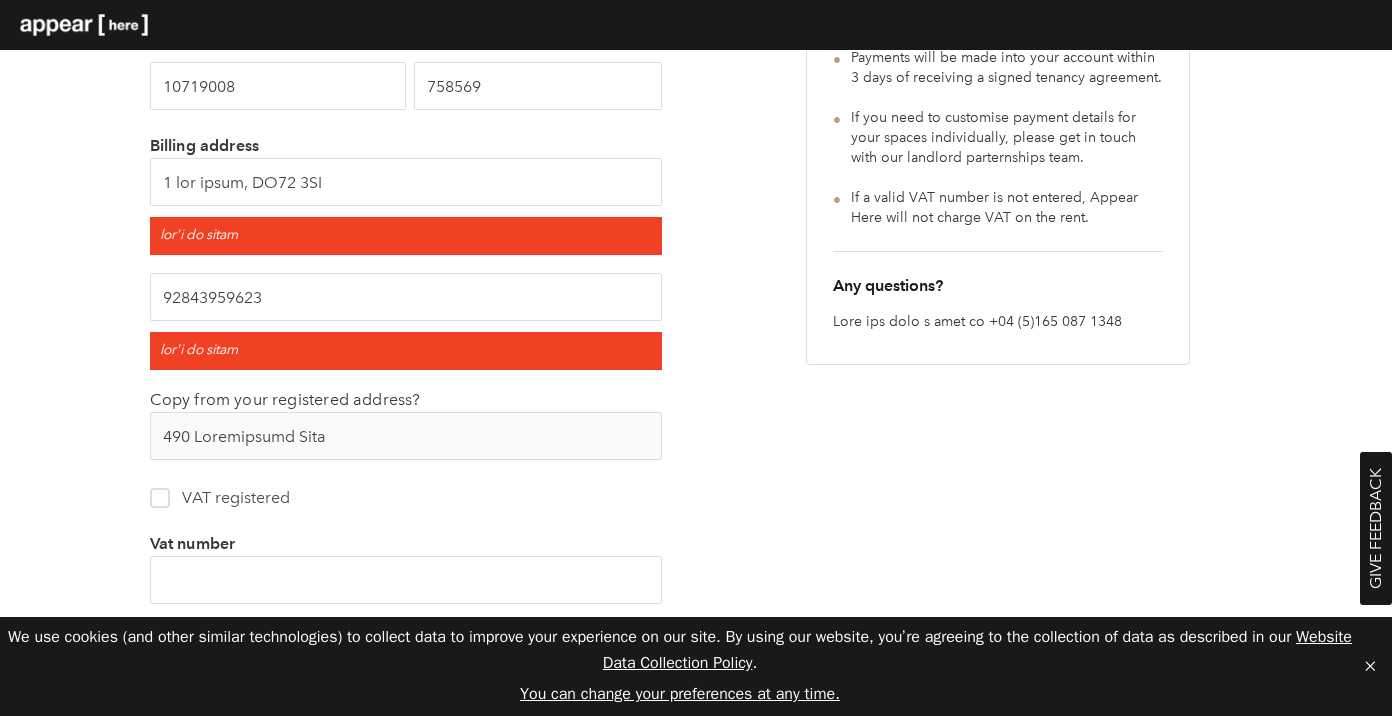 click on "VAT registered" at bounding box center [158, 492] 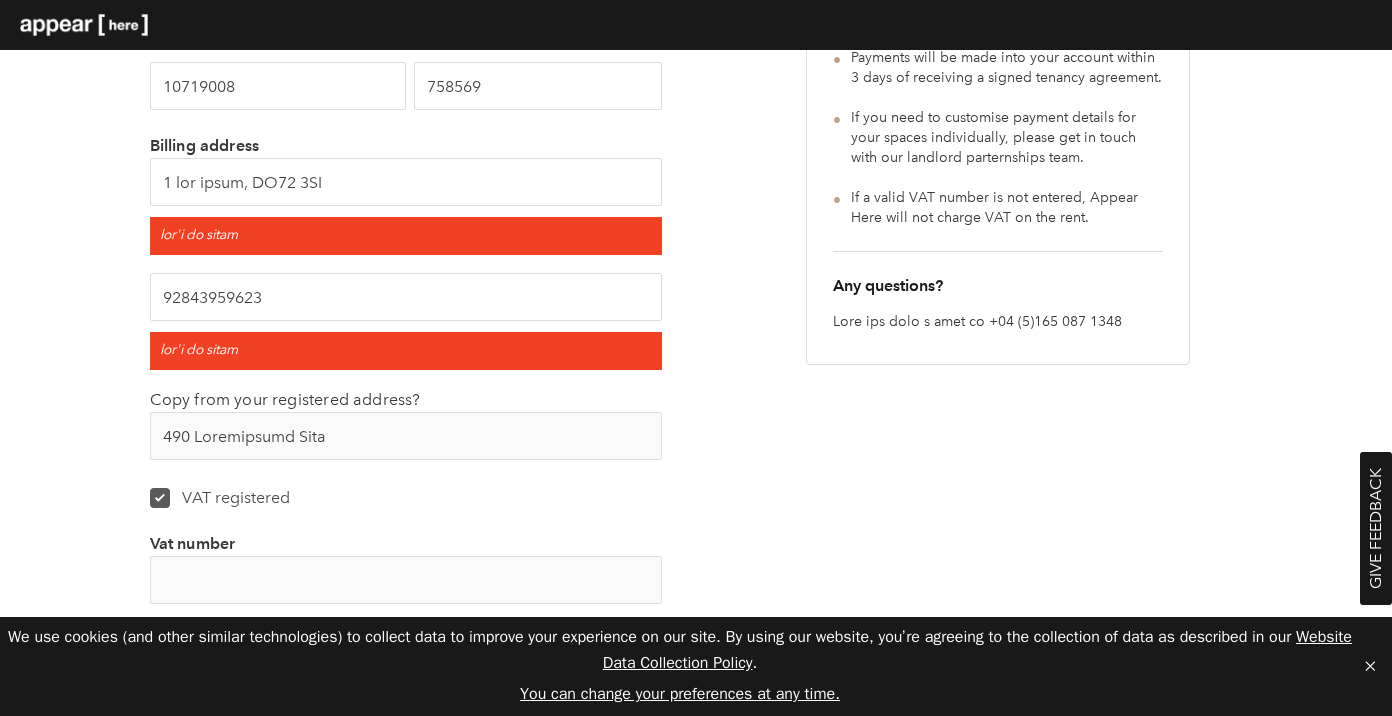 click on "Vat number" at bounding box center [406, 580] 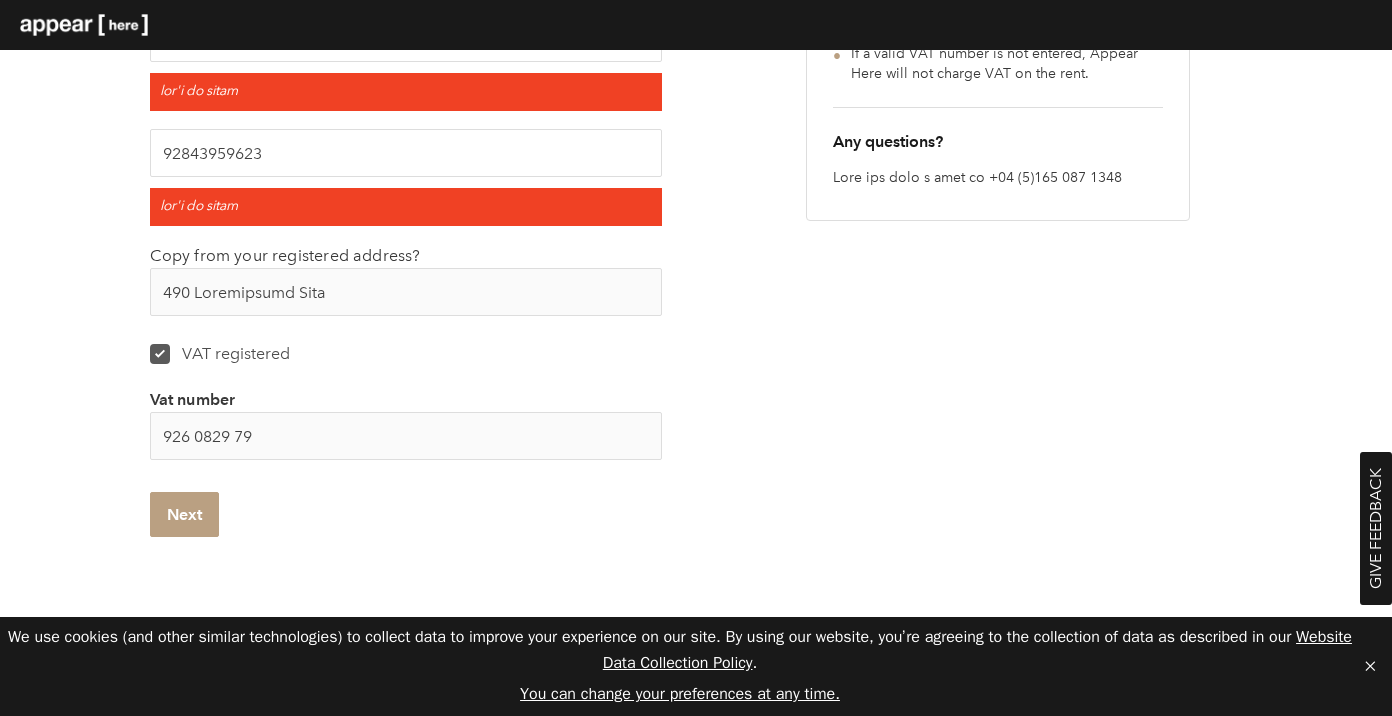scroll, scrollTop: 469, scrollLeft: 0, axis: vertical 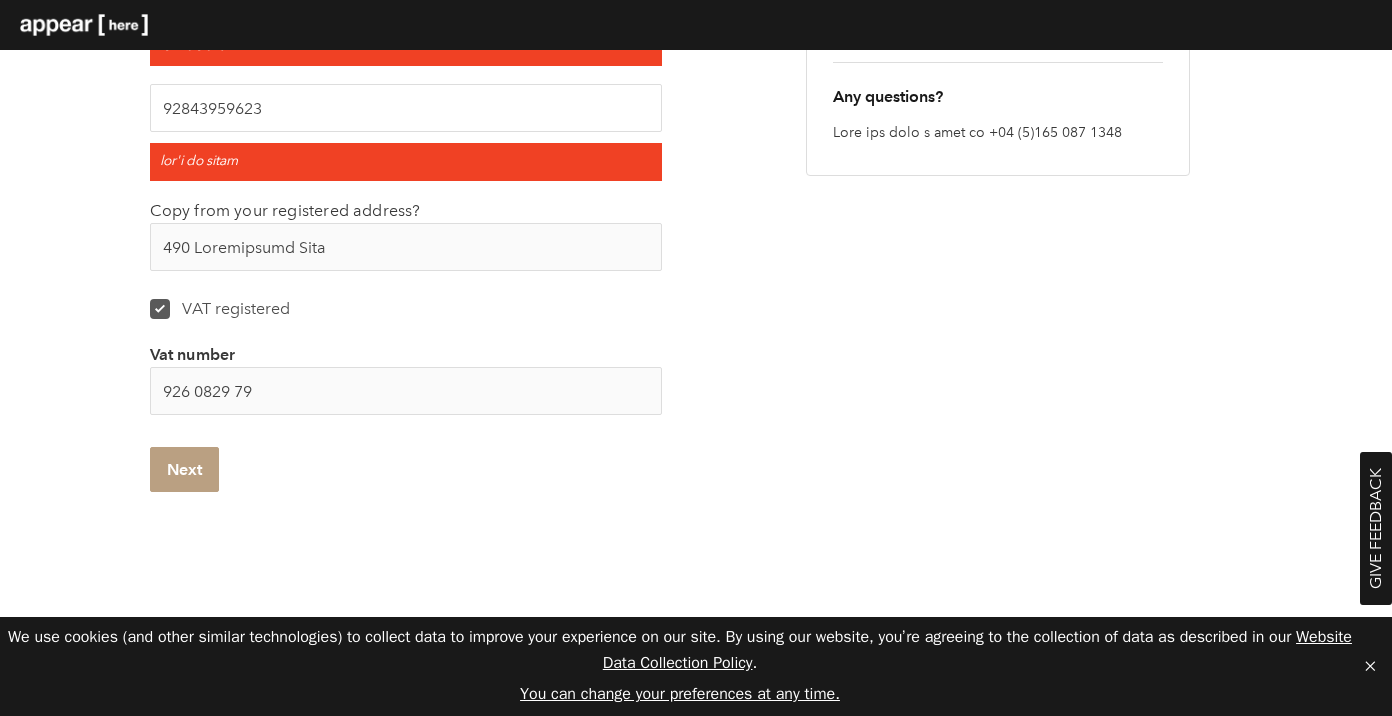 type on "926 0829 79" 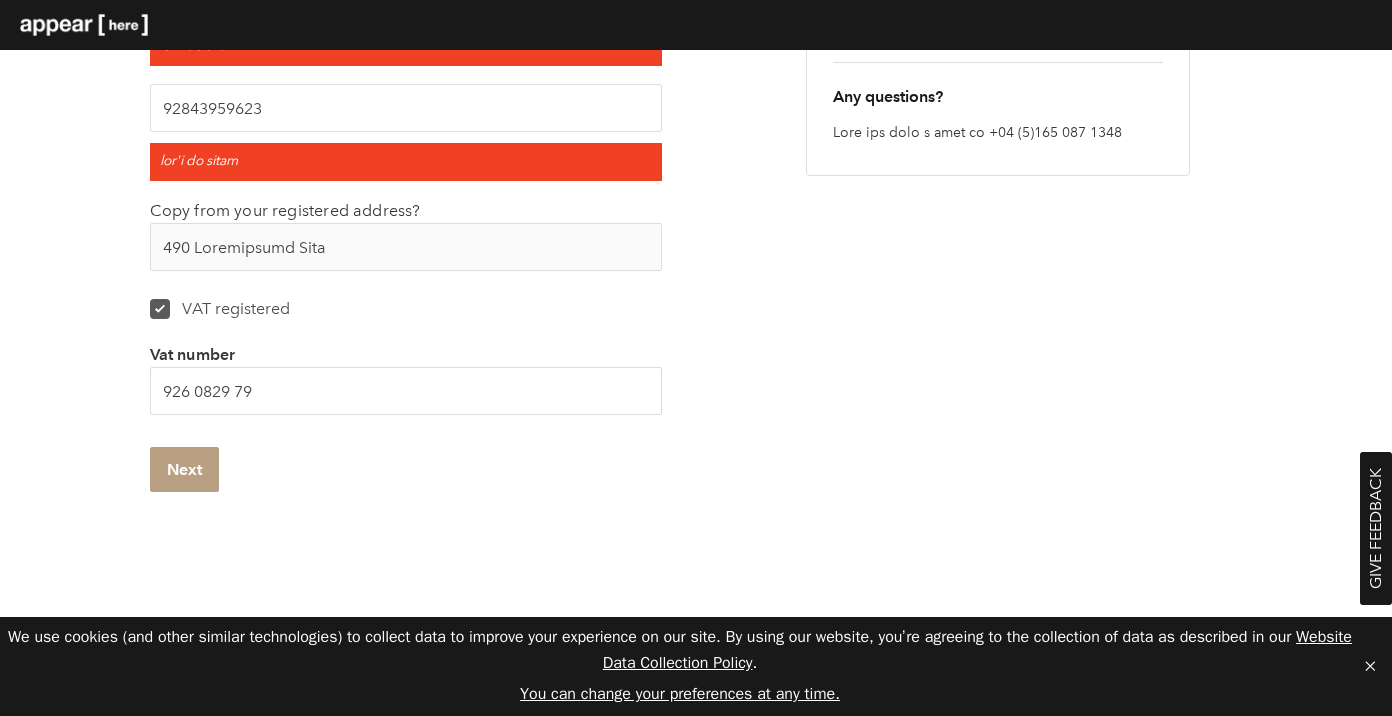 click on "Next" at bounding box center [184, 469] 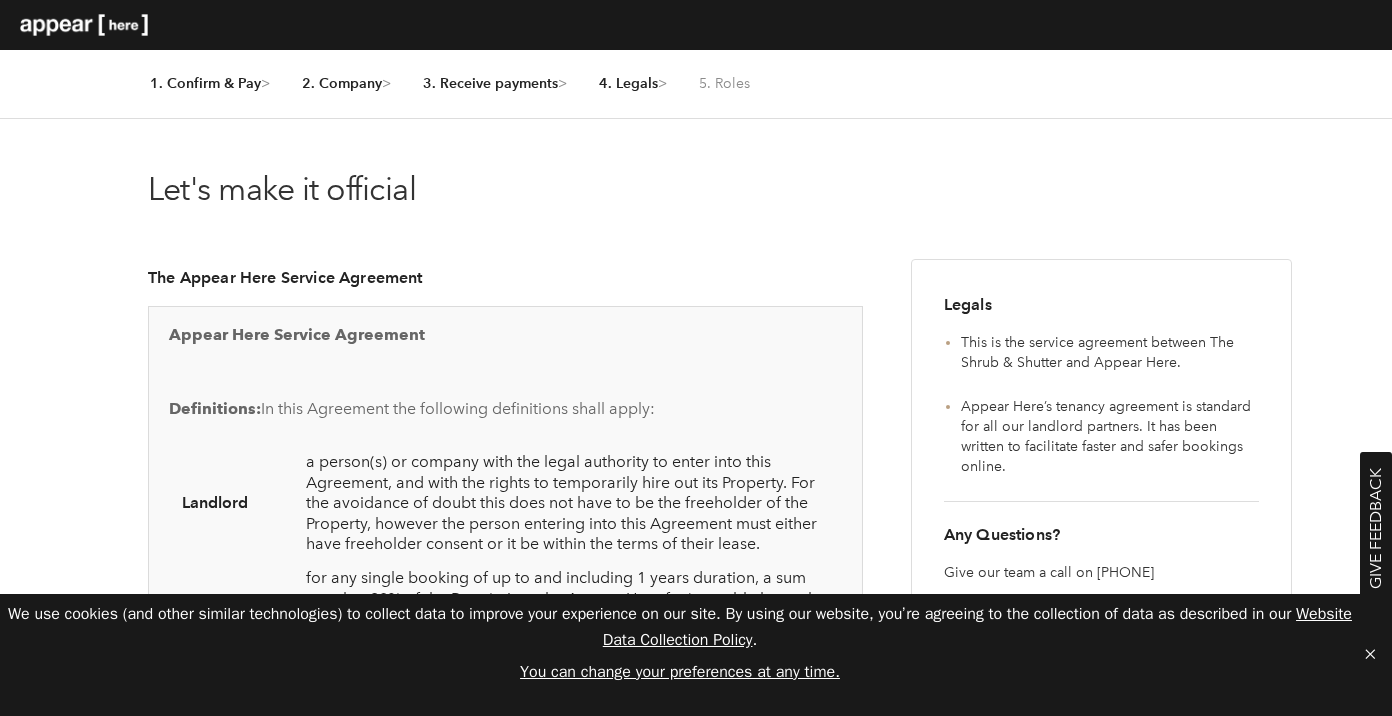 scroll, scrollTop: 0, scrollLeft: 0, axis: both 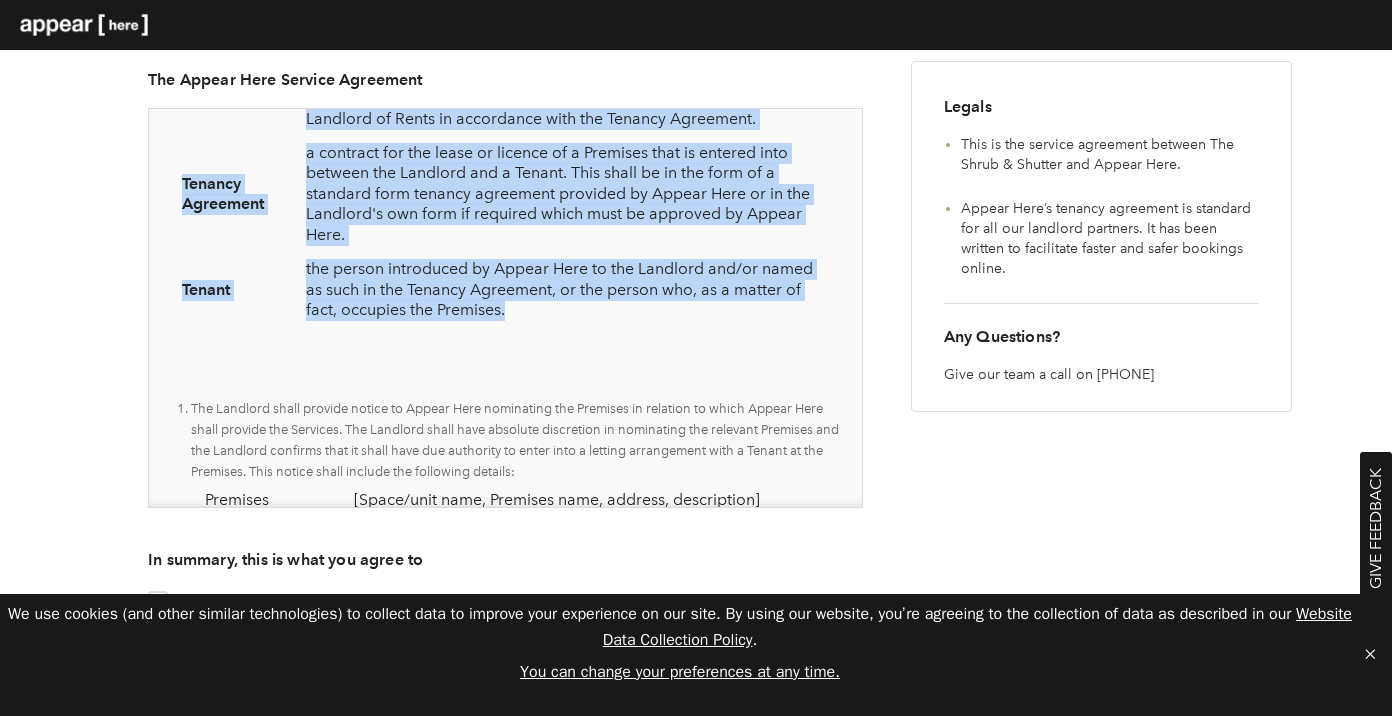 drag, startPoint x: 171, startPoint y: 210, endPoint x: 748, endPoint y: 324, distance: 588.1539 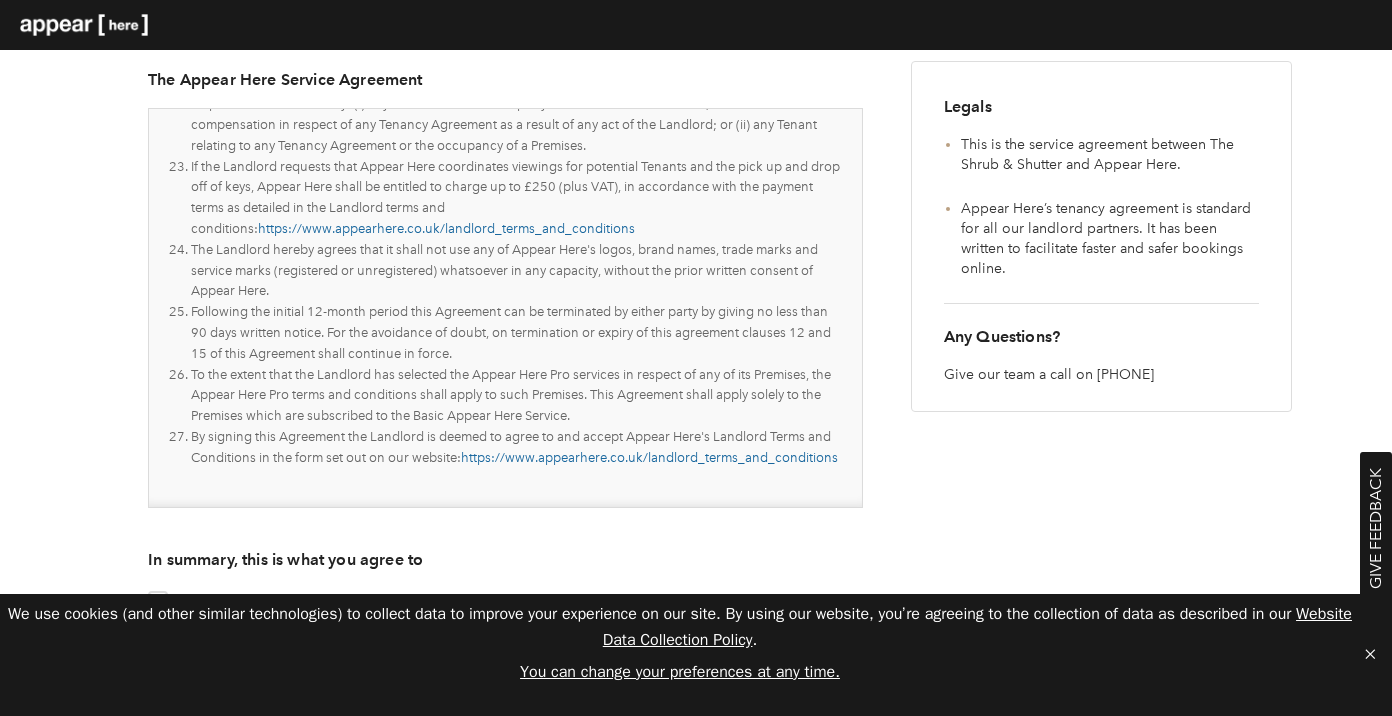 scroll, scrollTop: 4415, scrollLeft: 0, axis: vertical 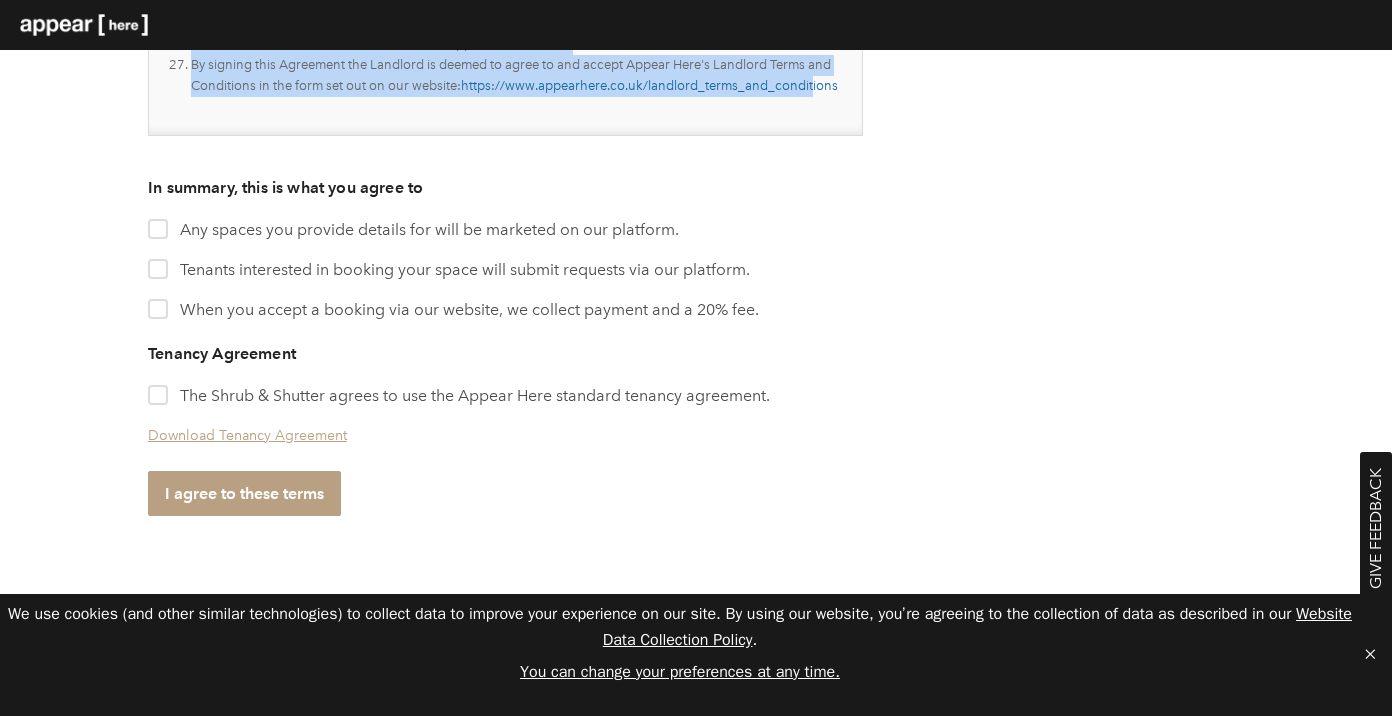 drag, startPoint x: 192, startPoint y: 266, endPoint x: 538, endPoint y: 96, distance: 385.50745 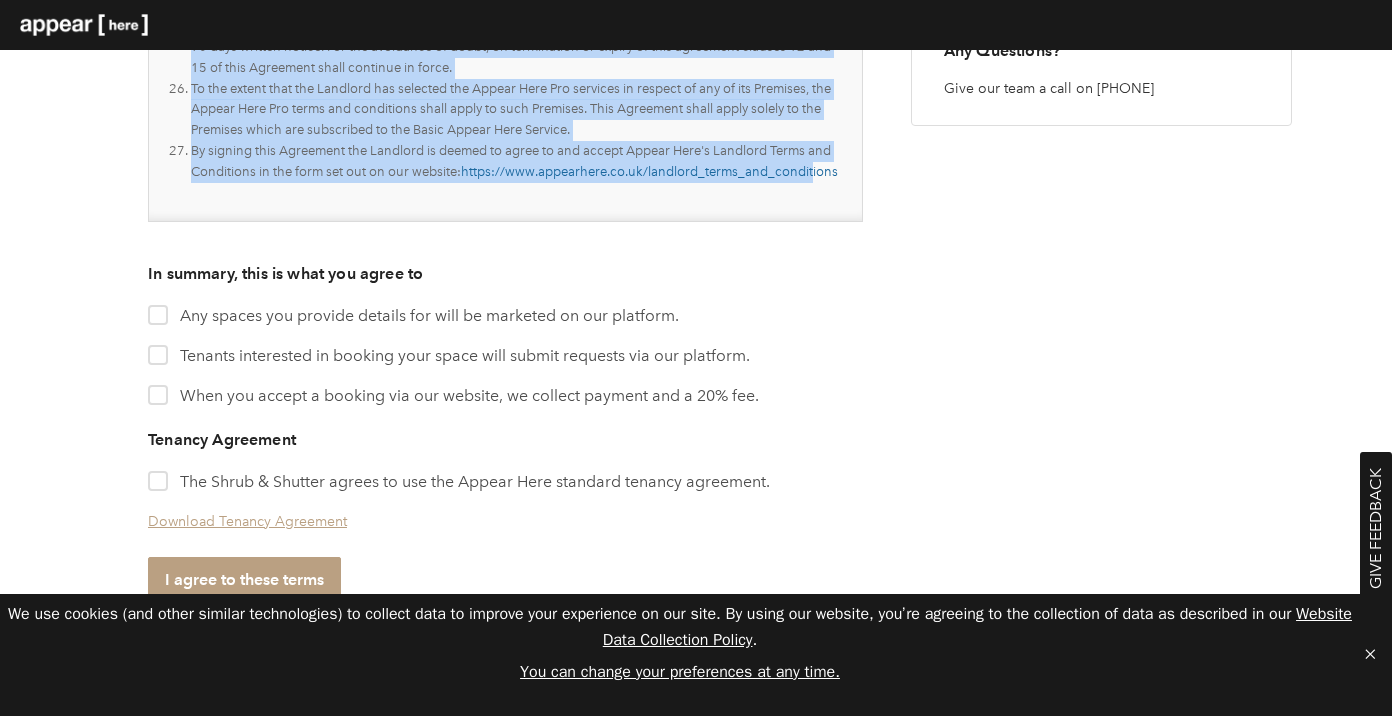 scroll, scrollTop: 483, scrollLeft: 0, axis: vertical 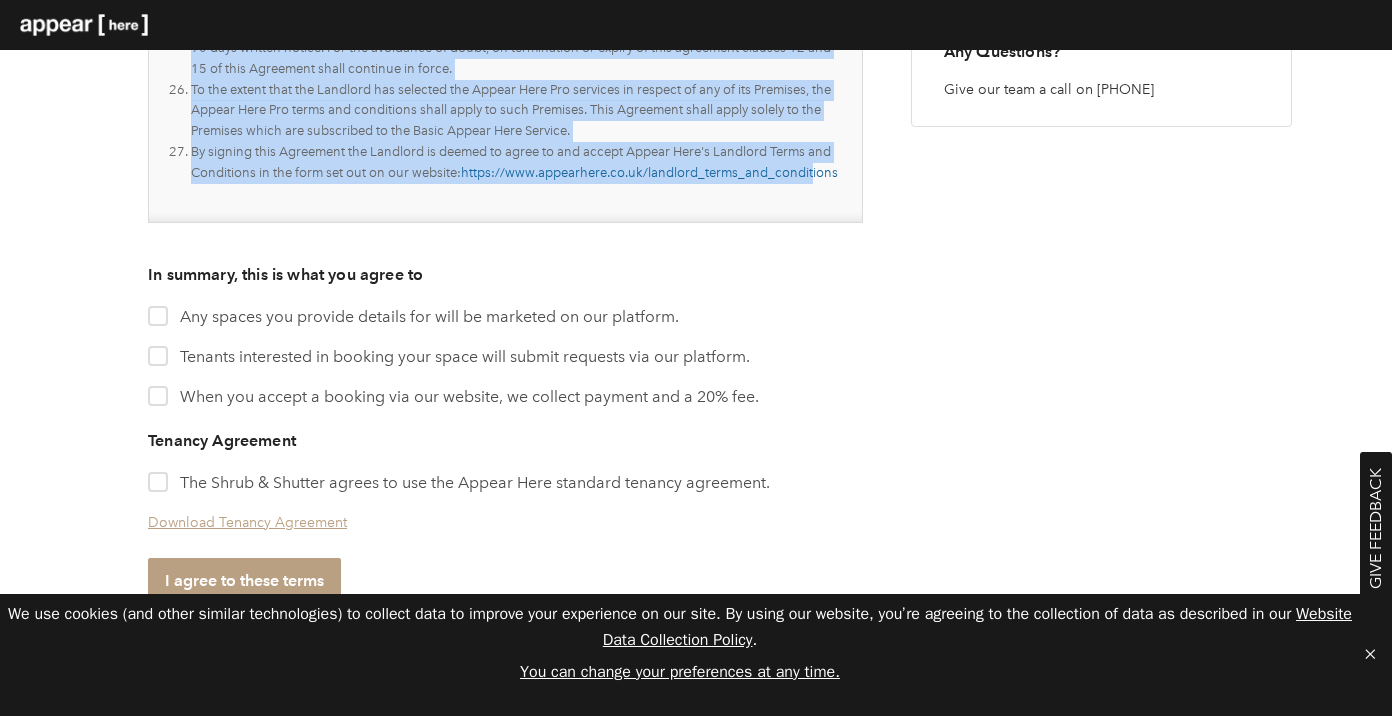 click on "Any spaces you provide details for will be marketed on our platform." at bounding box center [512, 314] 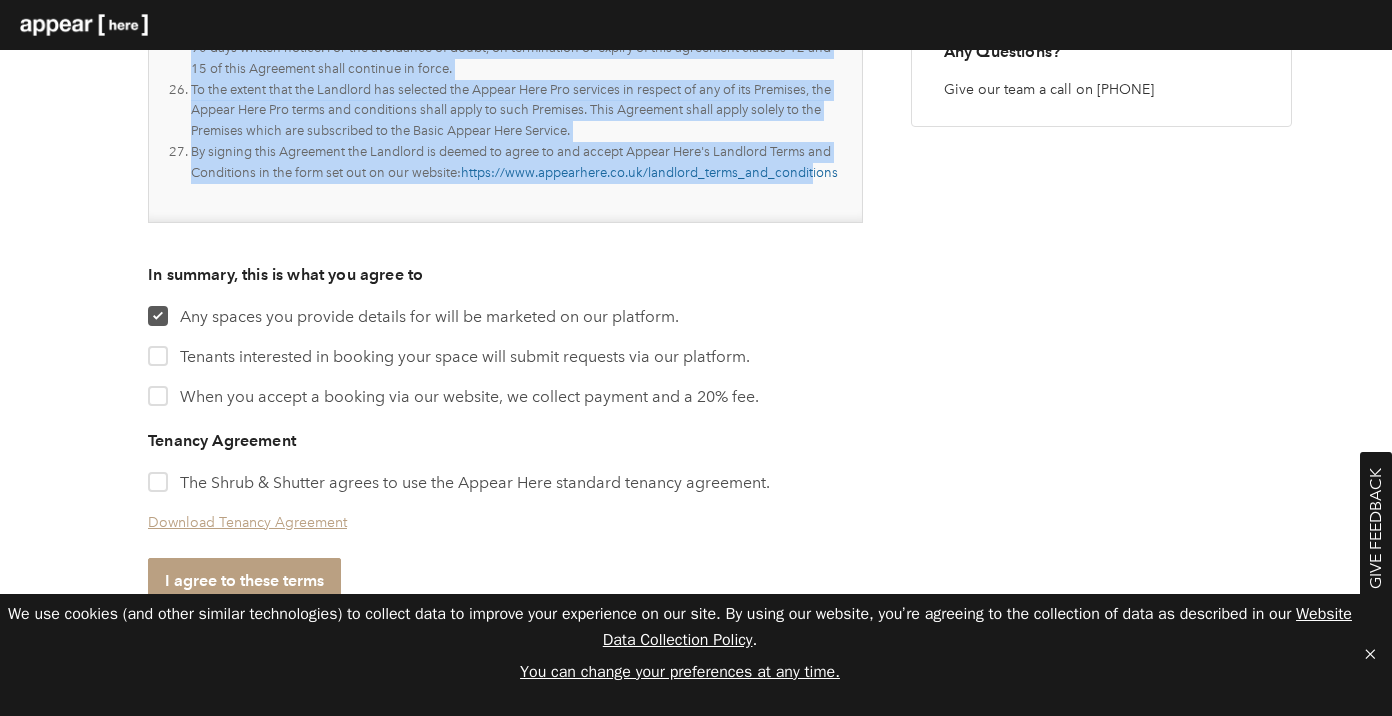 click at bounding box center (158, 356) 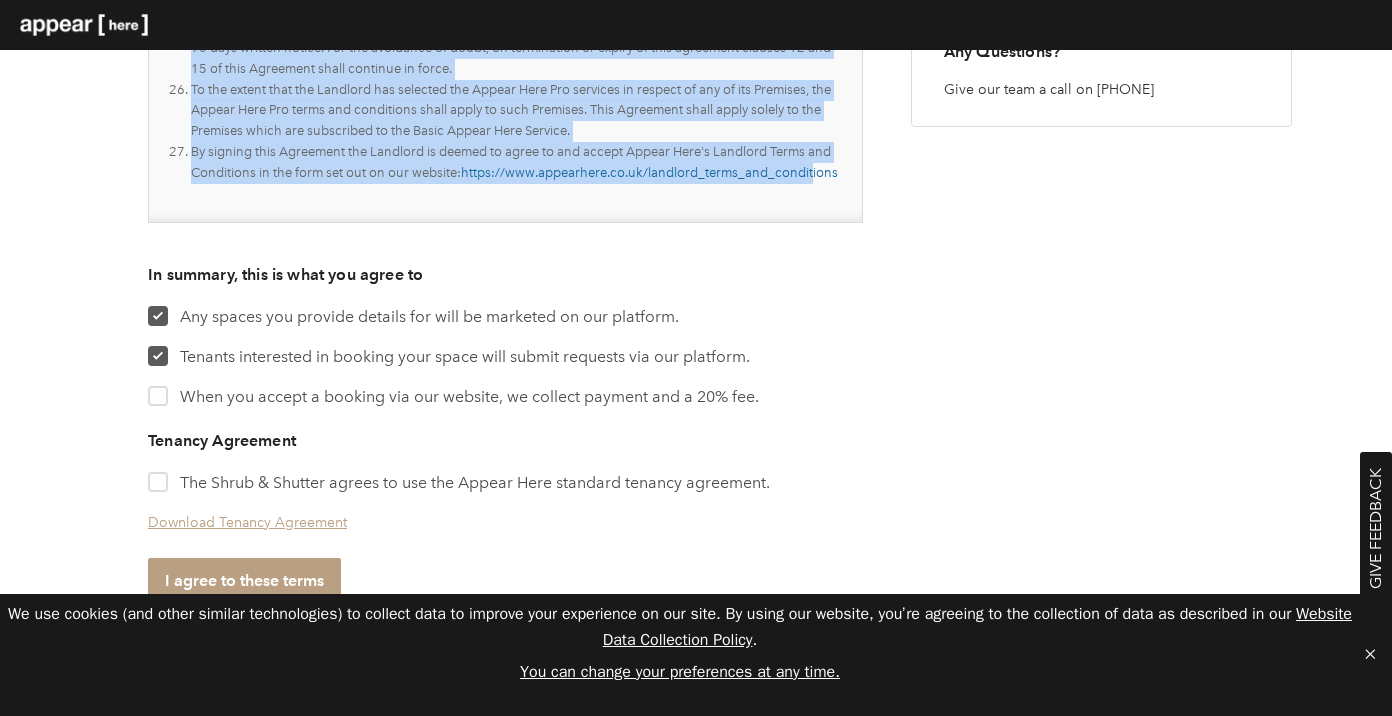 click at bounding box center (158, 396) 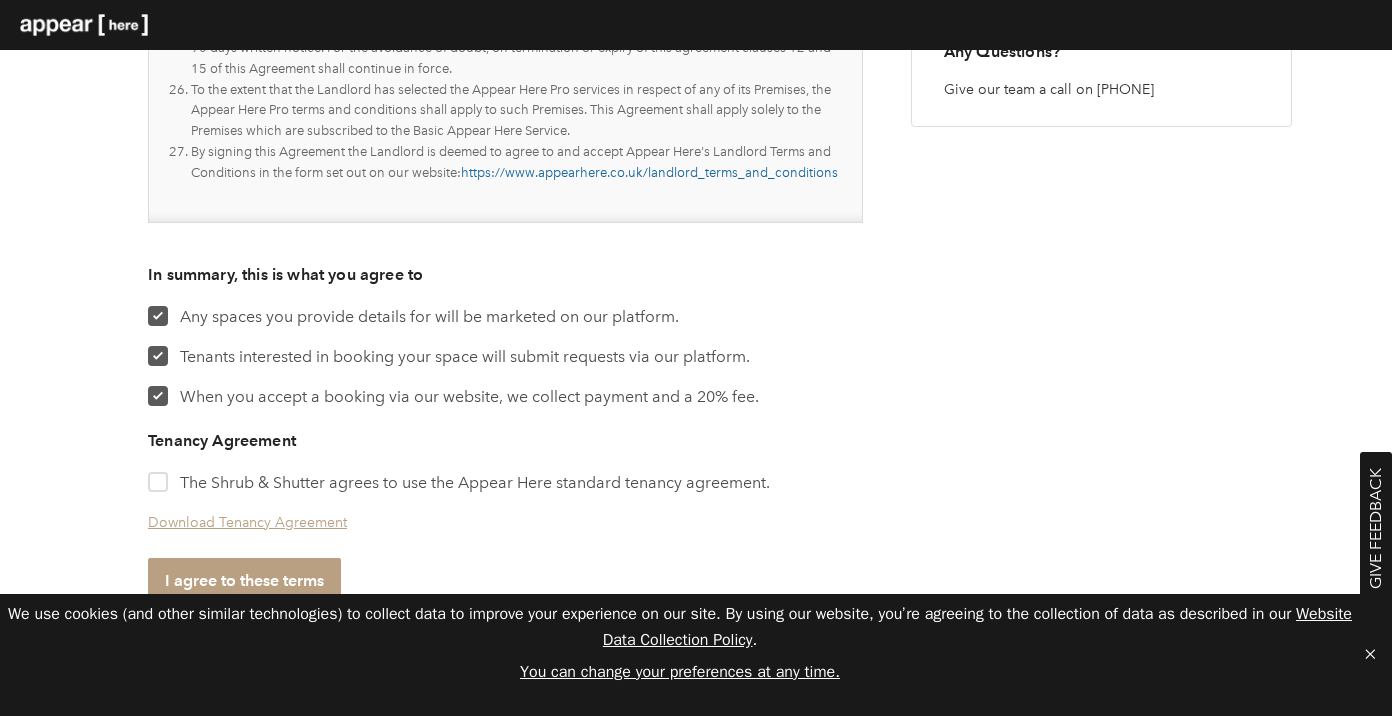 click on "Tenancy Agreement
The Shrub & Shutter agrees to use the Appear Here standard tenancy agreement.
Download Tenancy Agreement" at bounding box center (505, 490) 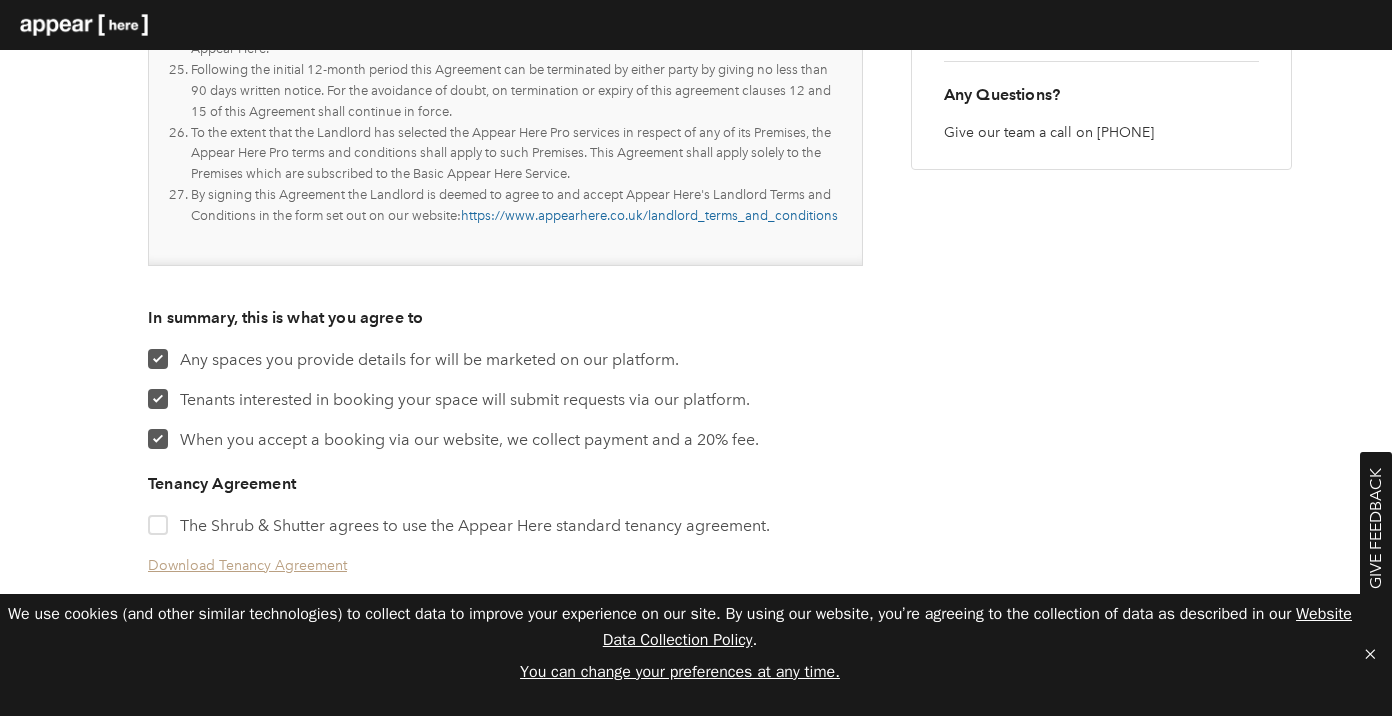 click at bounding box center [158, 439] 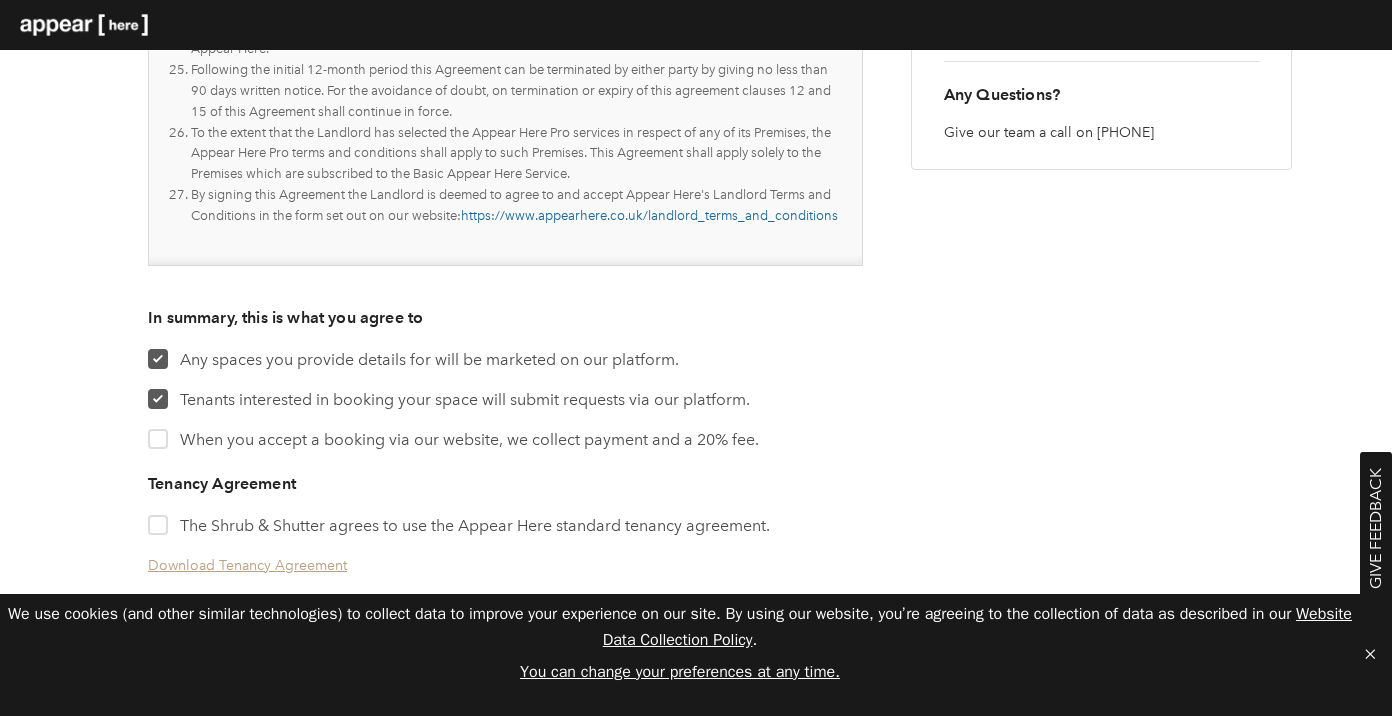 click at bounding box center [158, 399] 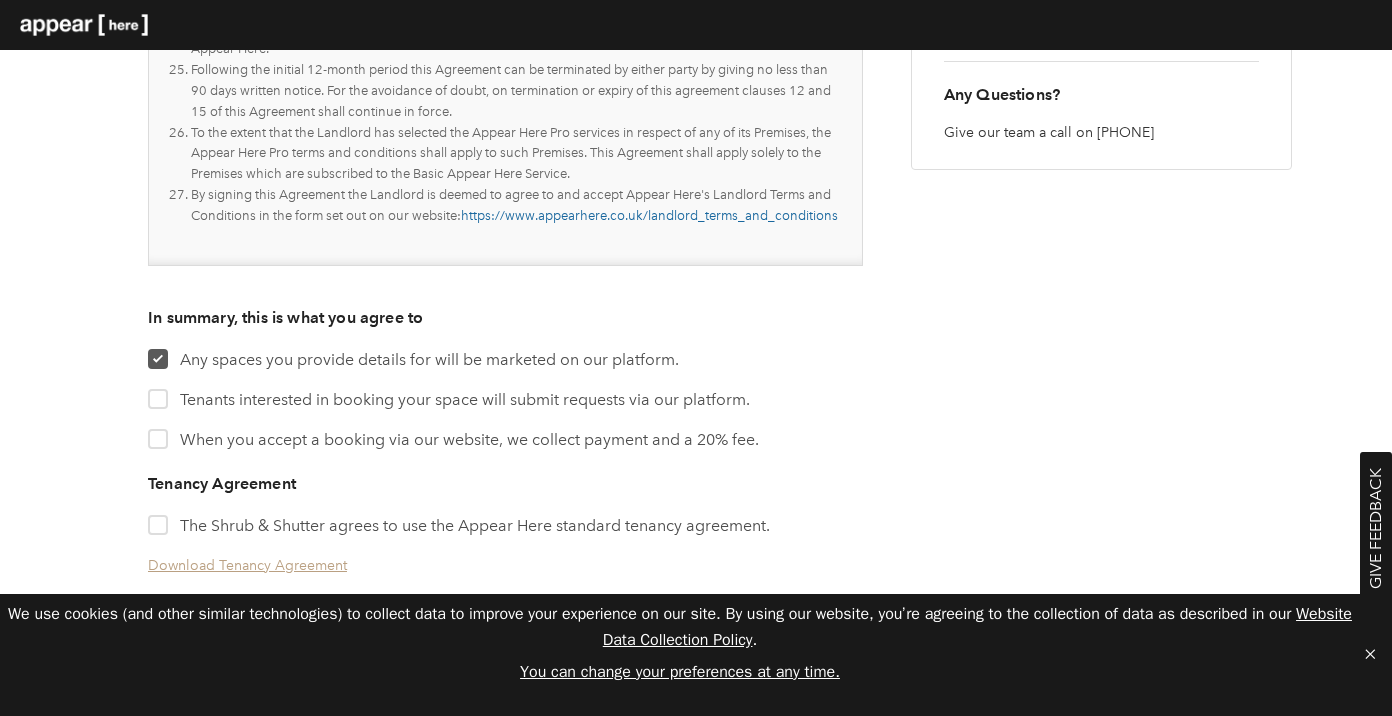 click on "Any spaces you provide details for will be marketed on our platform." at bounding box center (154, 352) 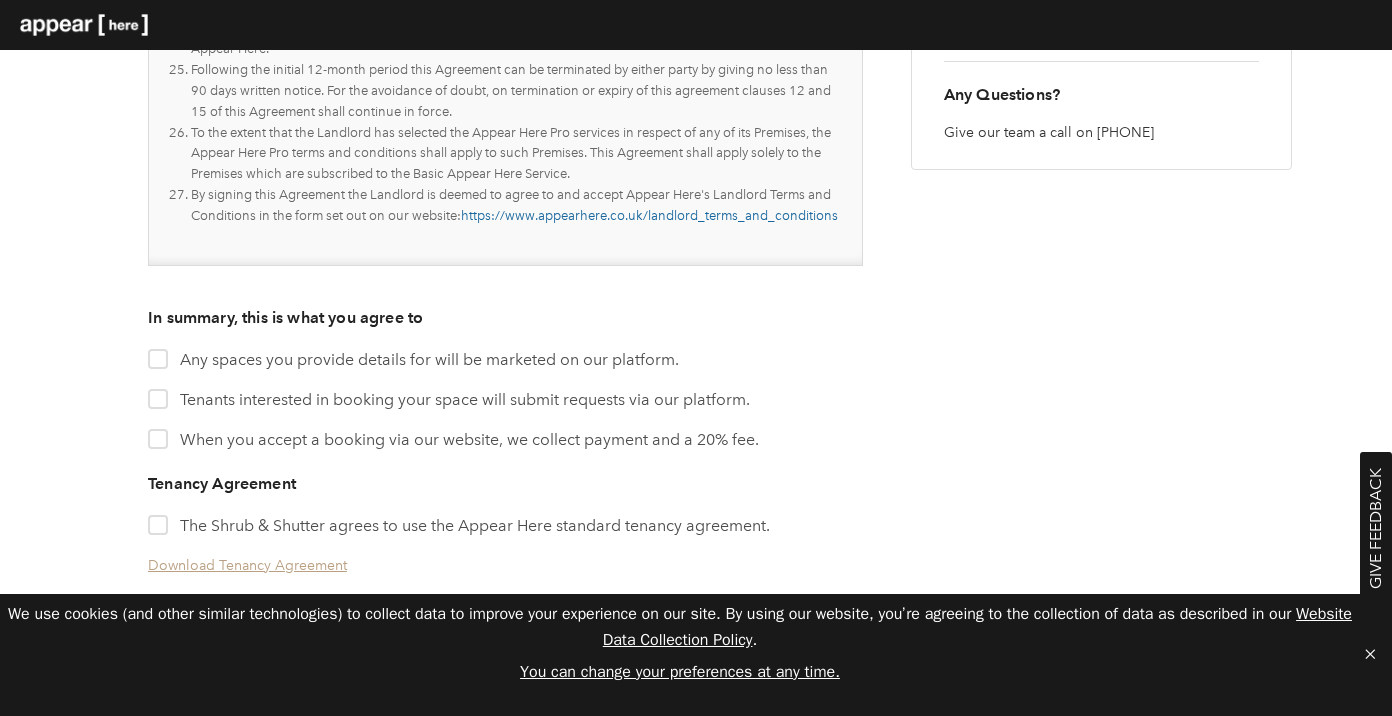 scroll, scrollTop: 0, scrollLeft: 0, axis: both 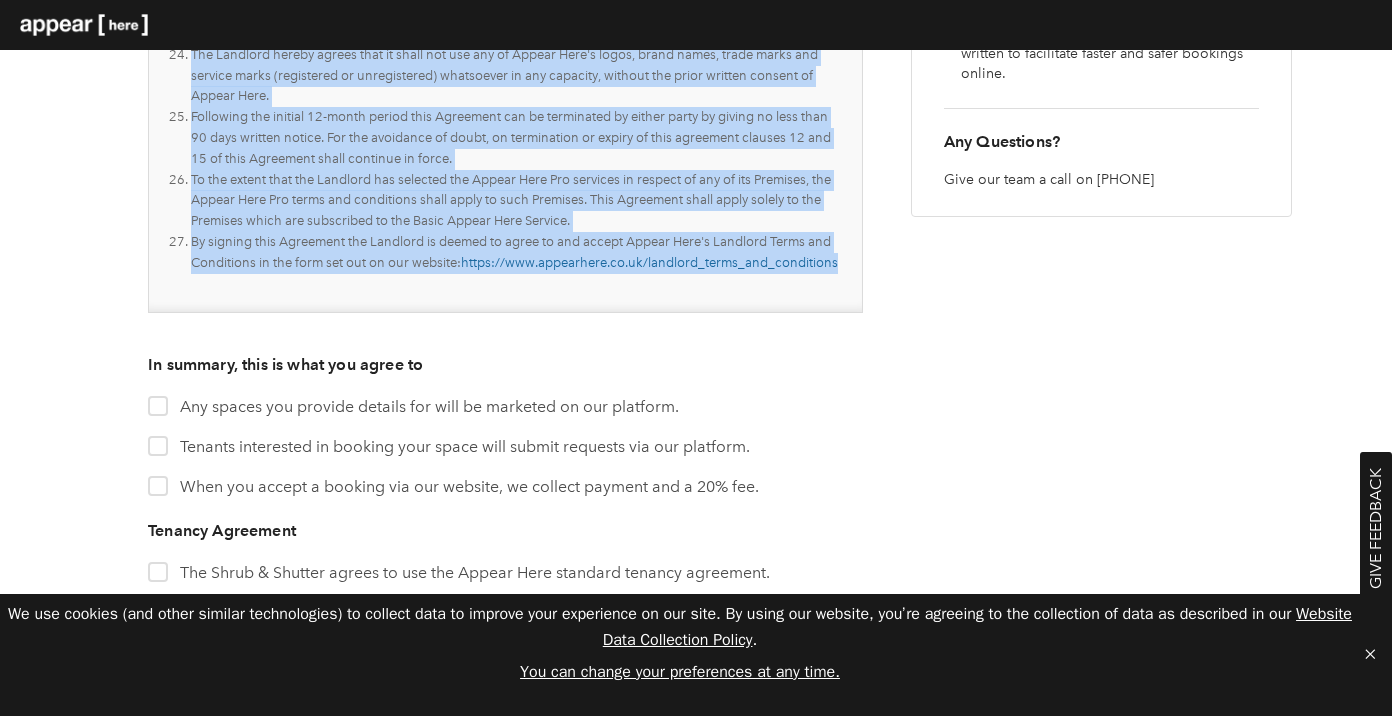 drag, startPoint x: 167, startPoint y: 336, endPoint x: 683, endPoint y: 267, distance: 520.59296 